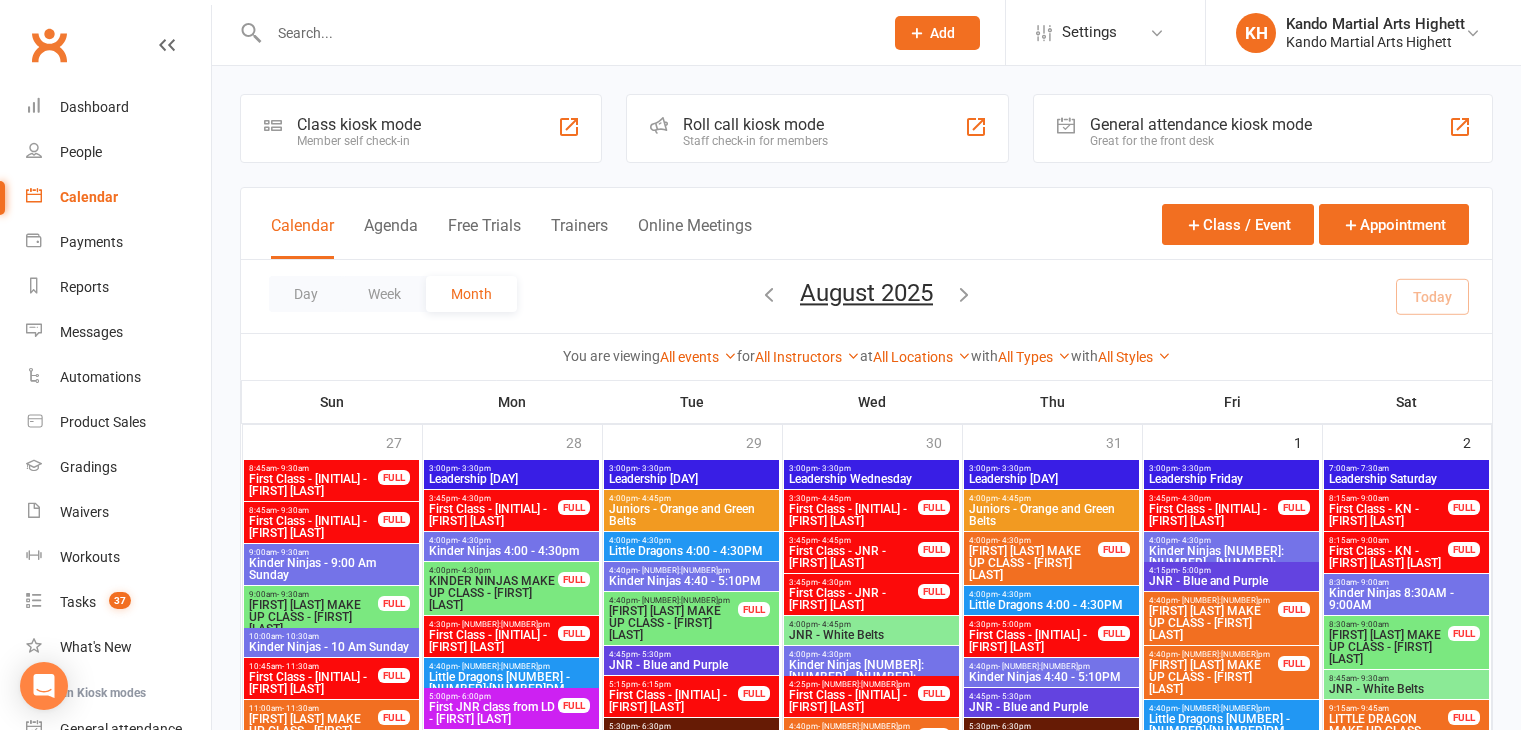 scroll, scrollTop: 0, scrollLeft: 0, axis: both 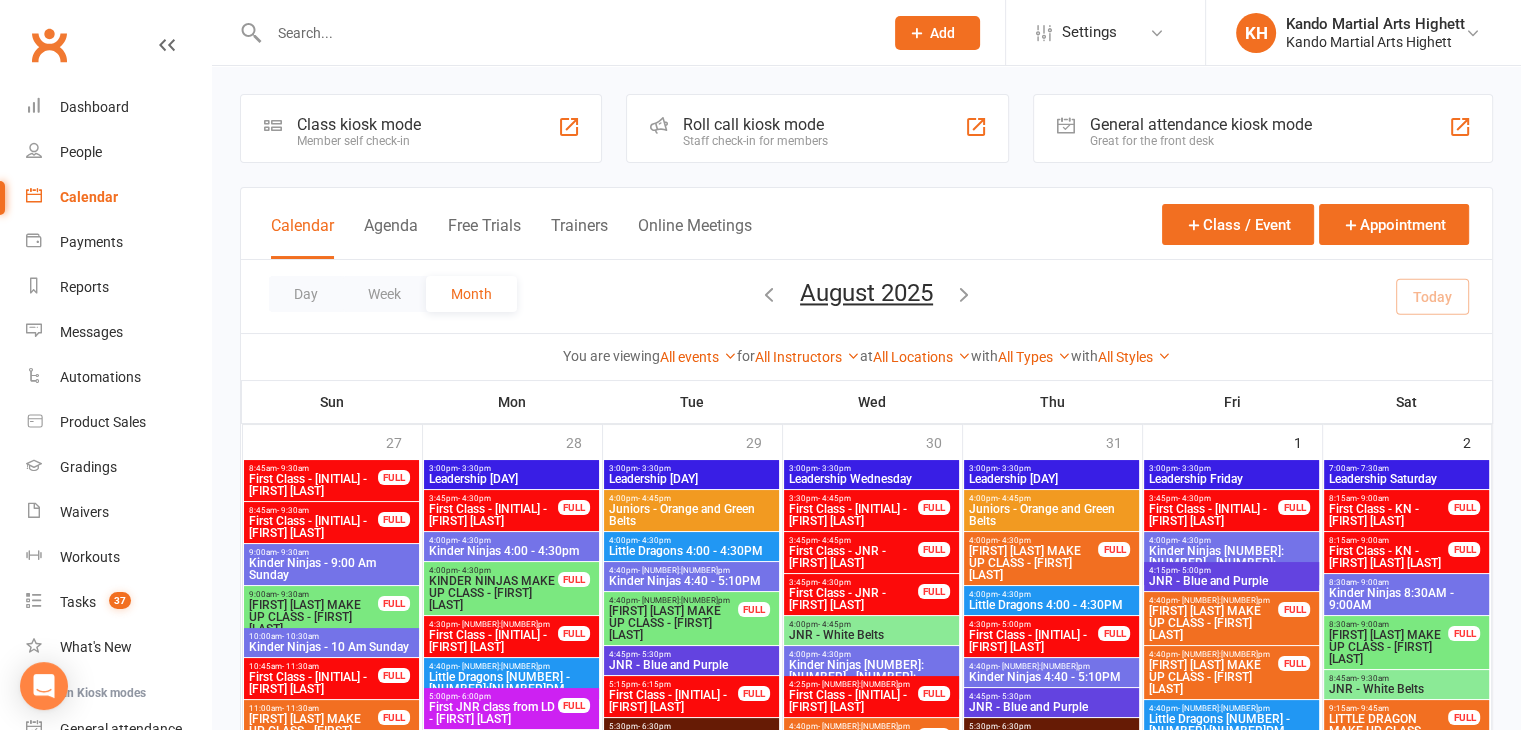 click on "Class / Event  Appointment" at bounding box center [1315, 231] 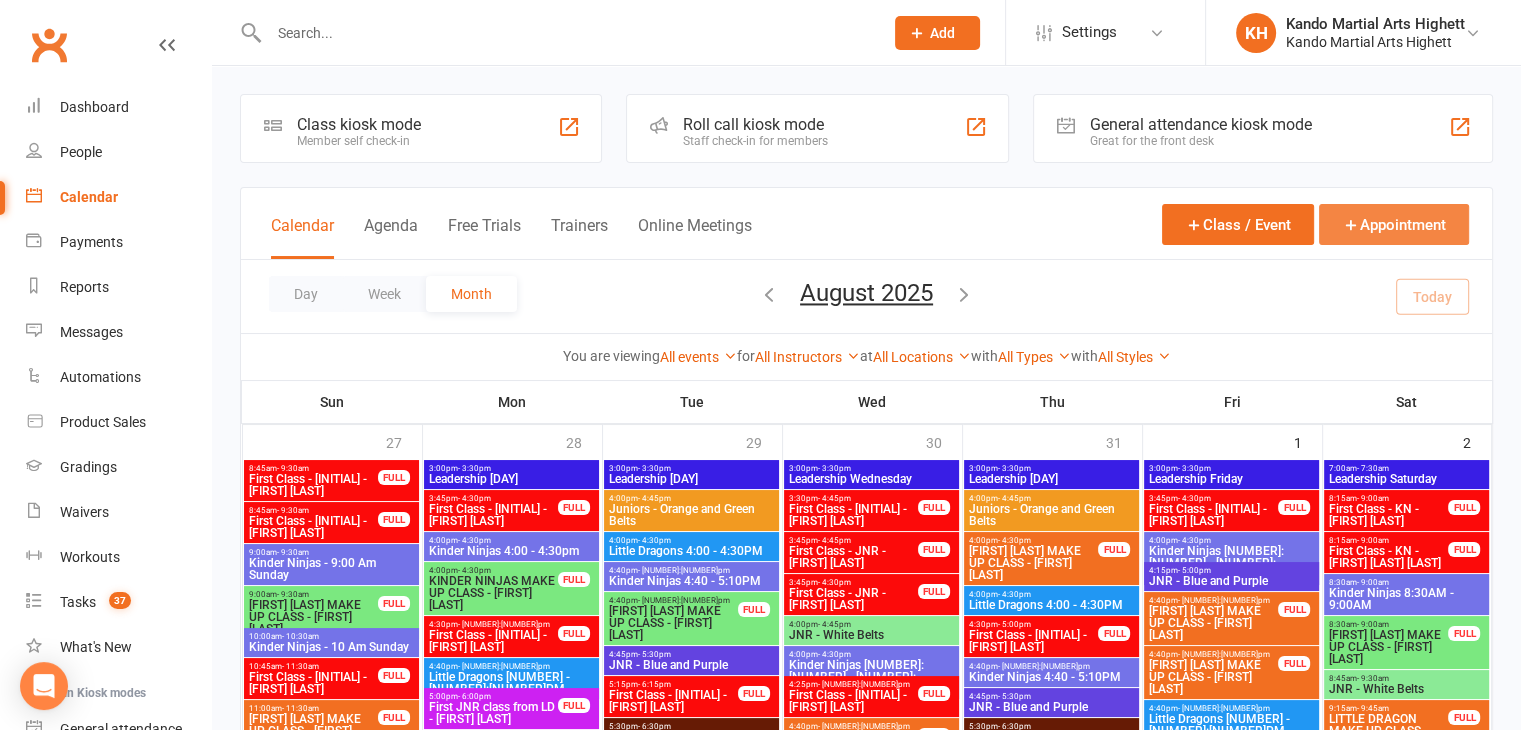 click on "Appointment" at bounding box center [1394, 224] 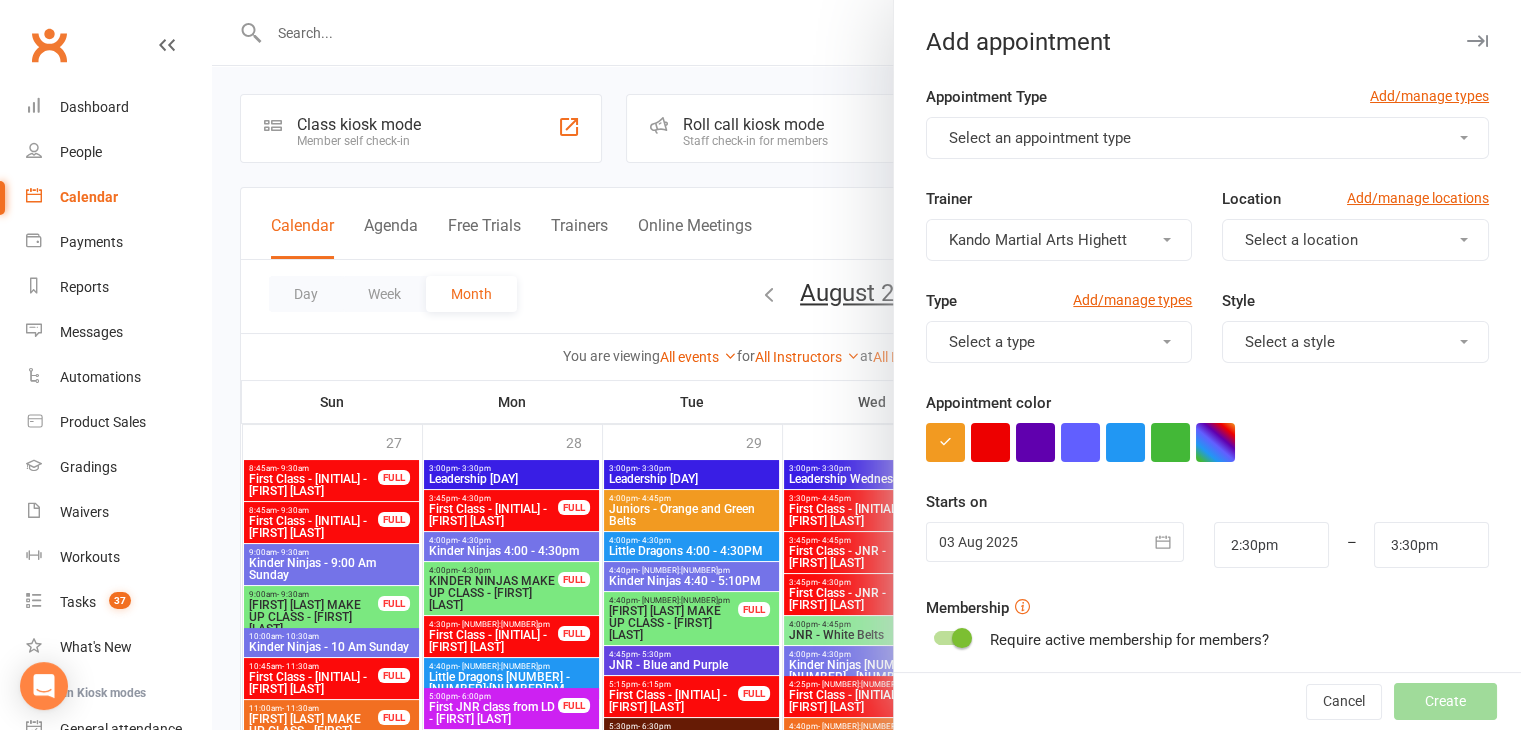 click on "Select an appointment type" at bounding box center [1040, 138] 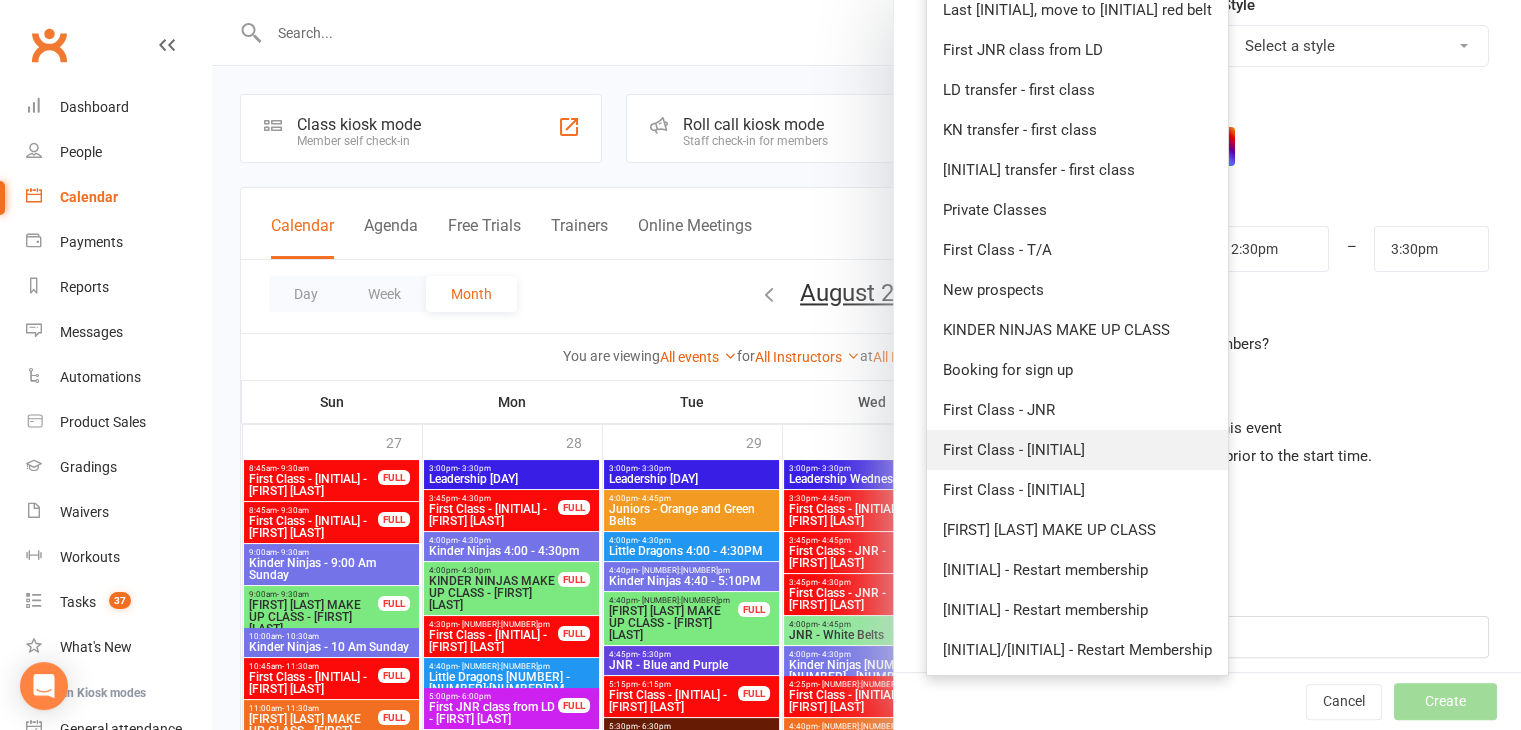 scroll, scrollTop: 300, scrollLeft: 0, axis: vertical 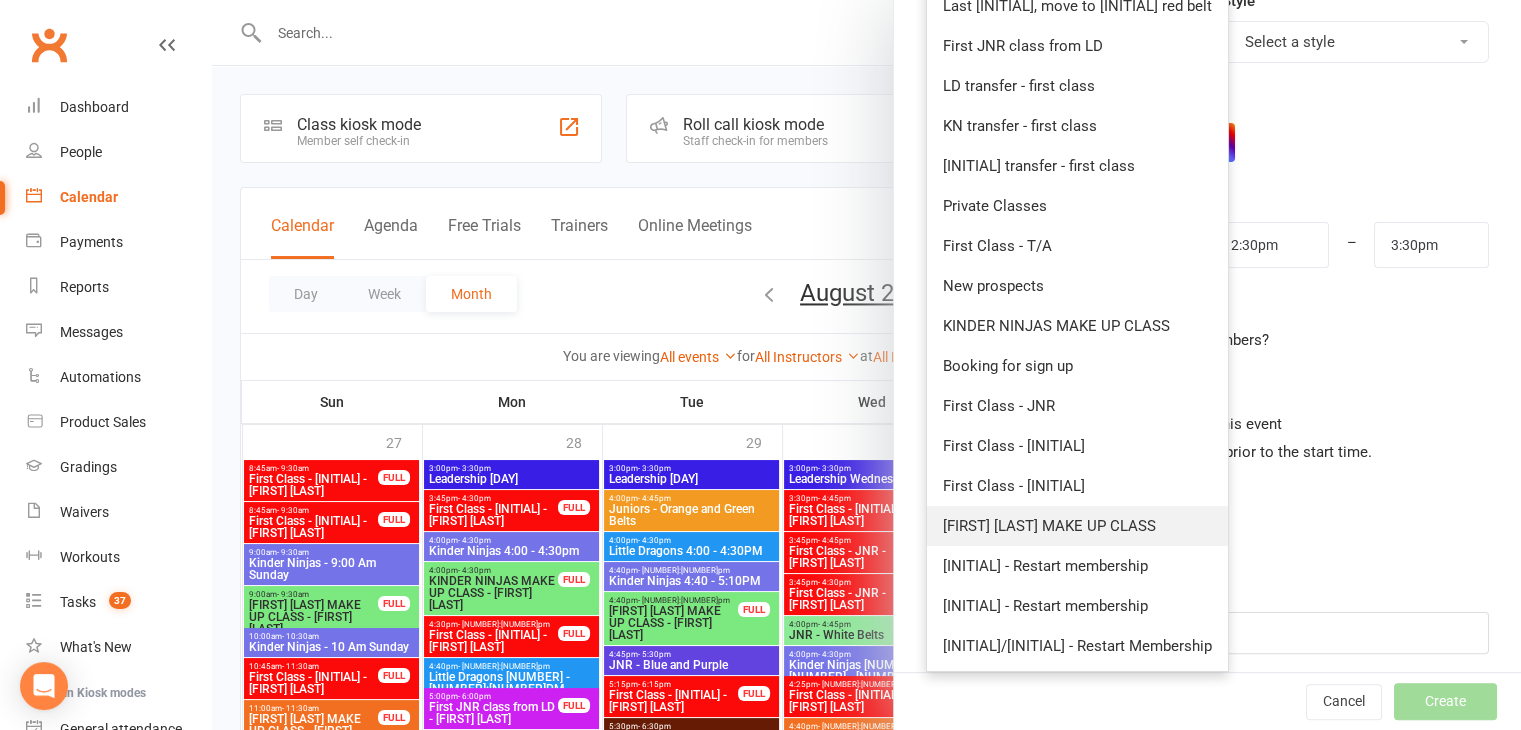 click on "LITTLE DRAGON MAKE UP CLASS" at bounding box center (1077, 526) 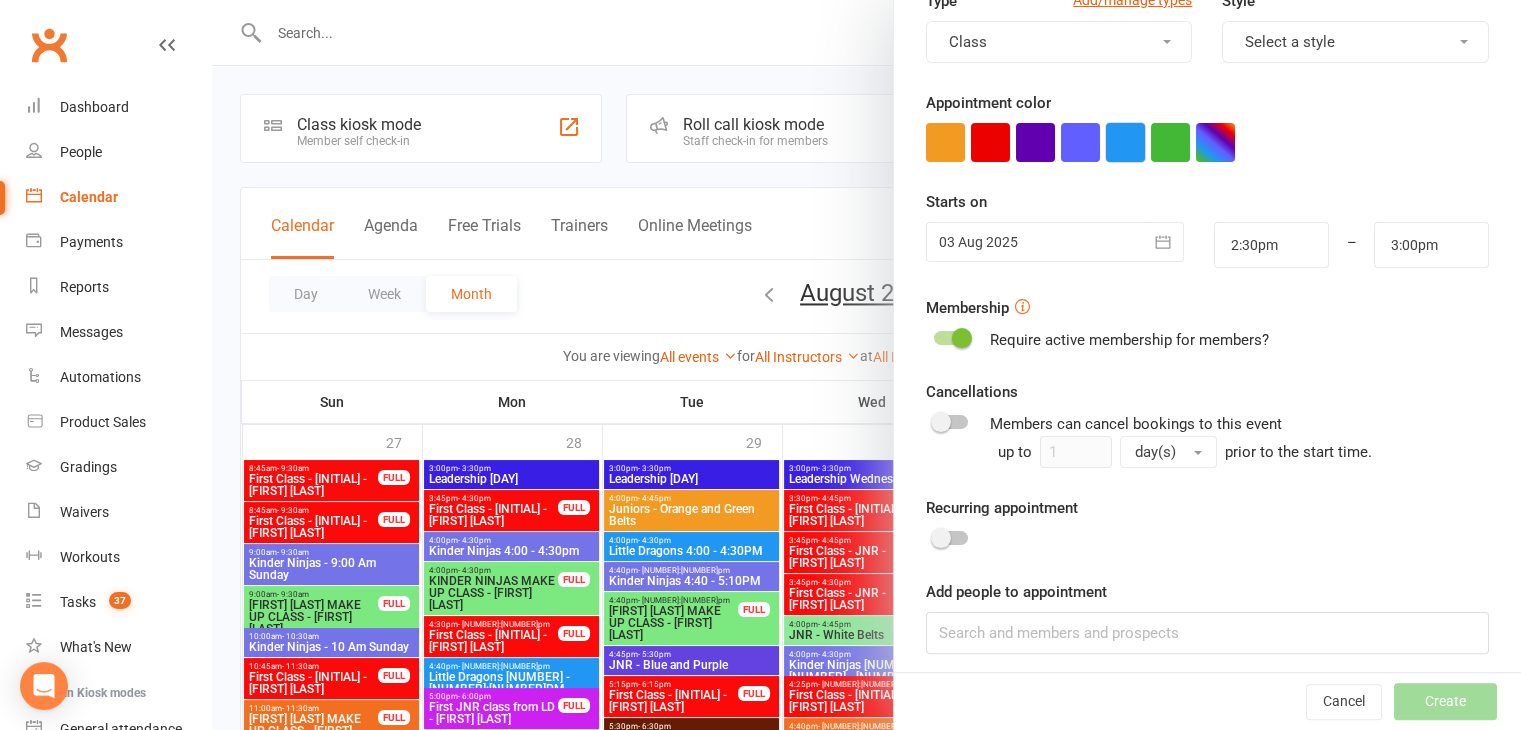 scroll, scrollTop: 0, scrollLeft: 0, axis: both 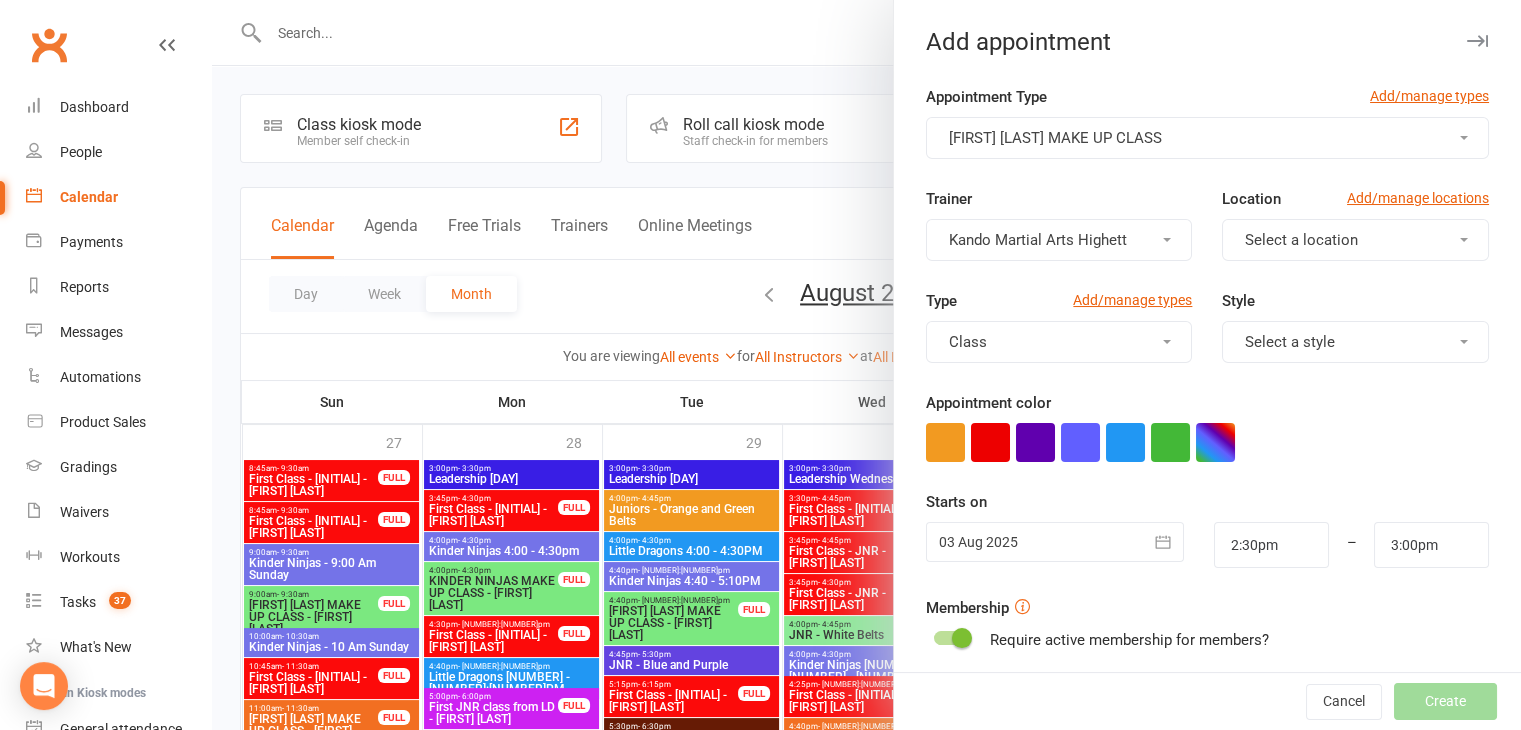 click at bounding box center [1164, 542] 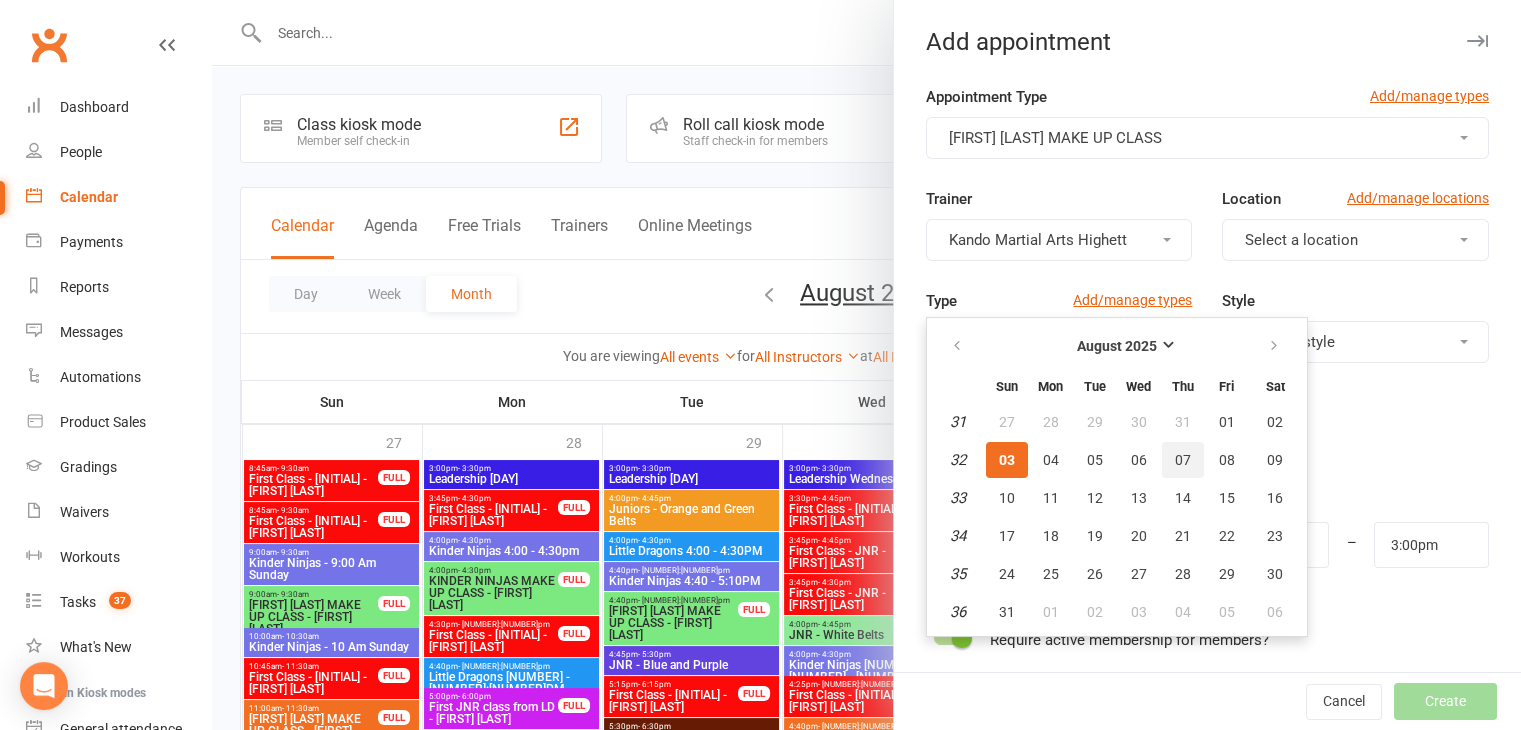 click on "07" at bounding box center [1183, 460] 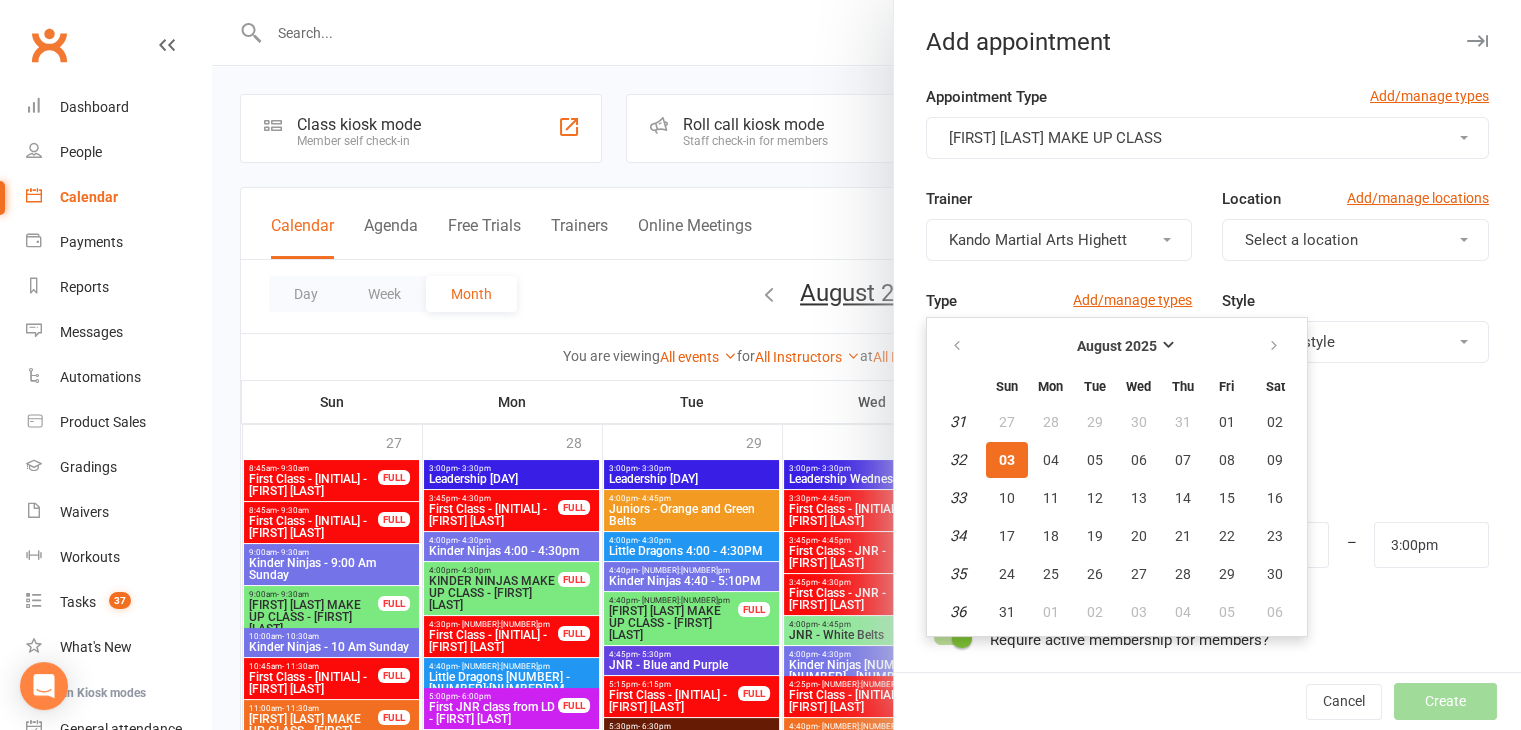 type on "07 Aug 2025" 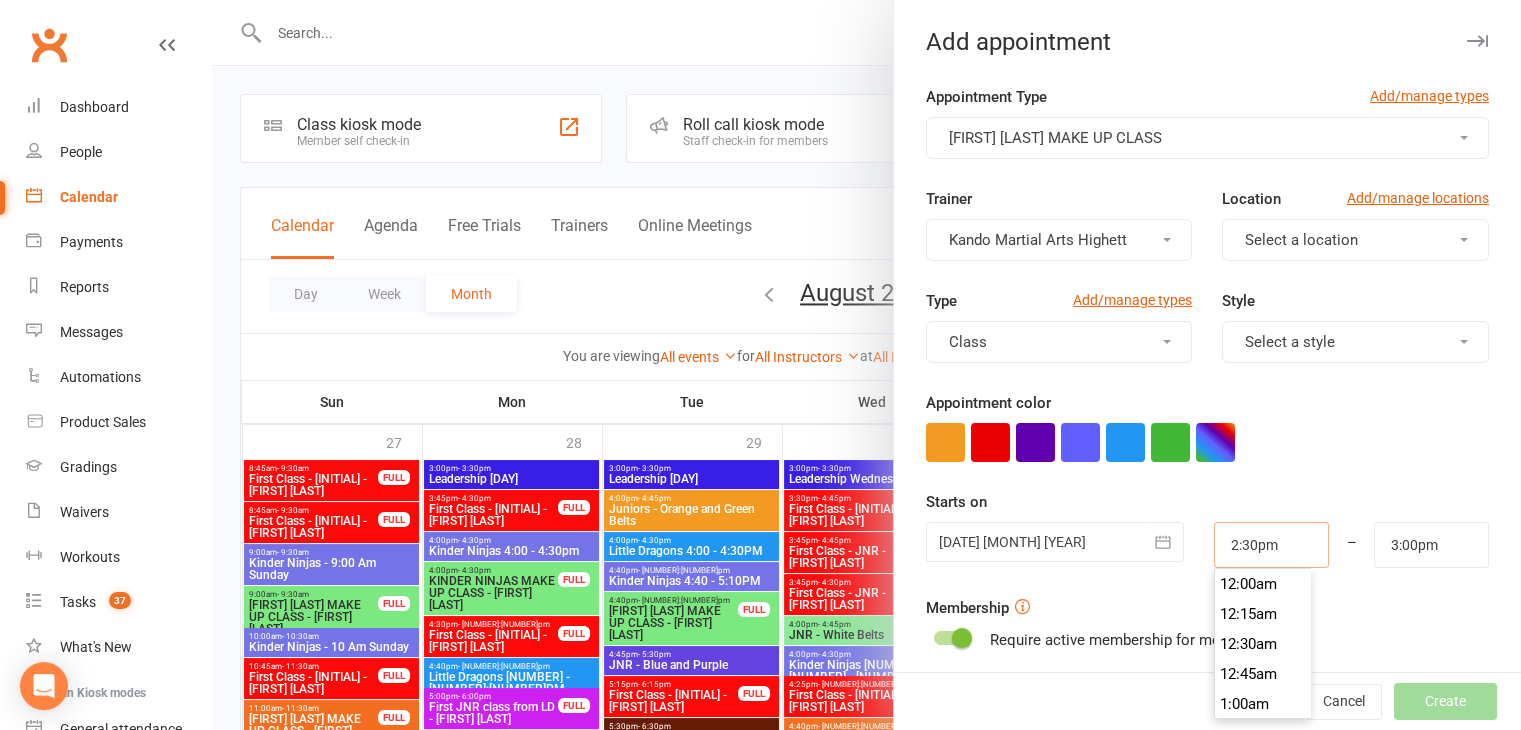 click on "2:30pm" at bounding box center (1271, 545) 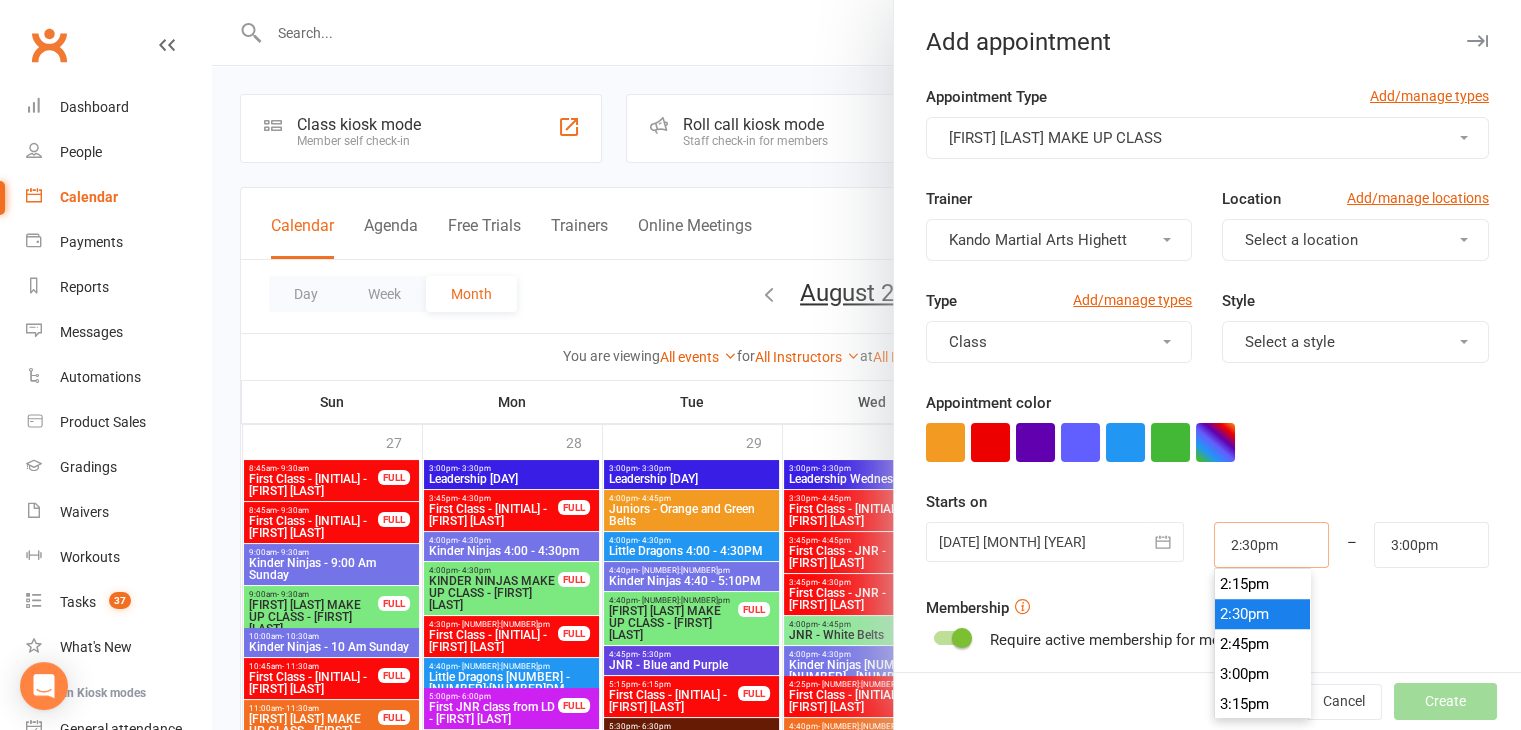 click on "2:30pm" at bounding box center [1271, 545] 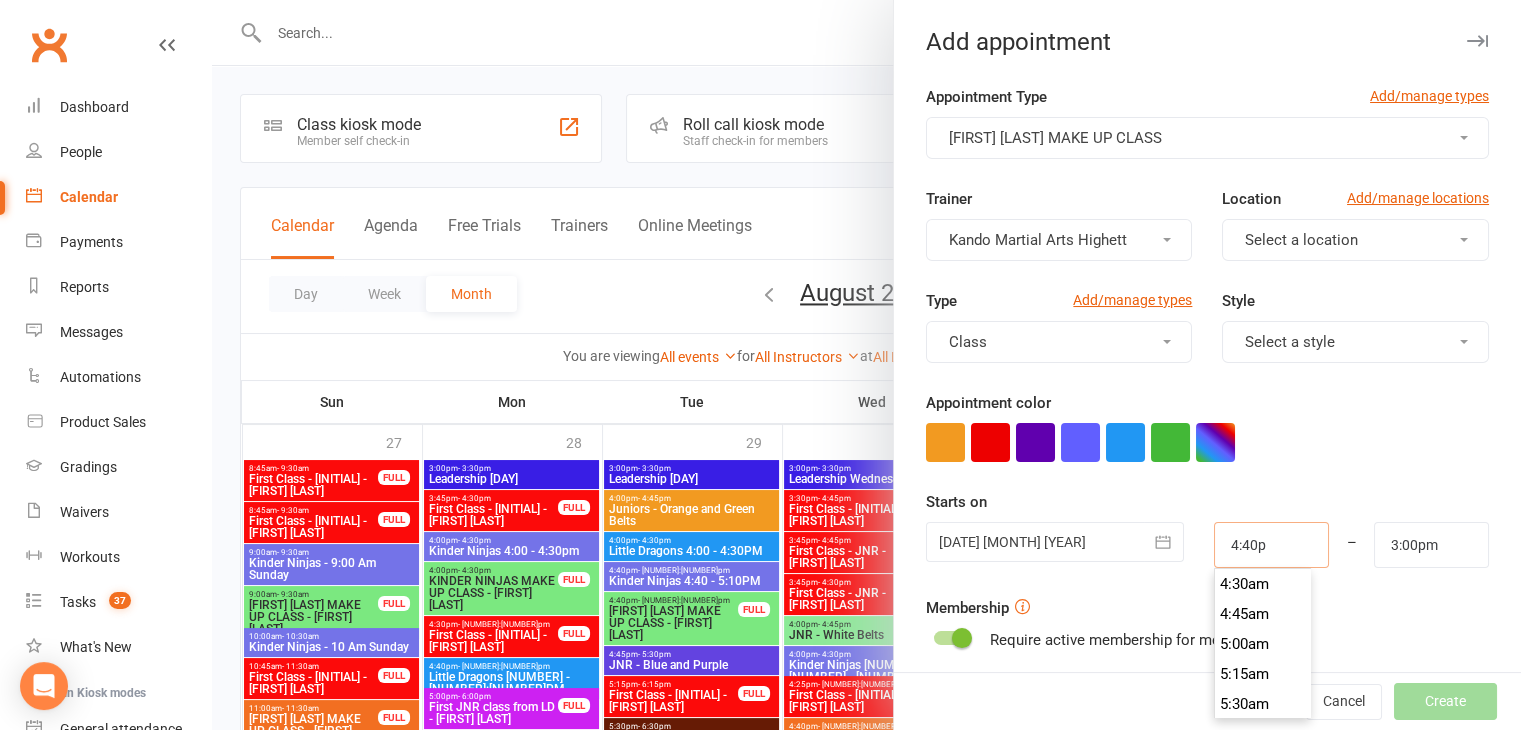 scroll, scrollTop: 1980, scrollLeft: 0, axis: vertical 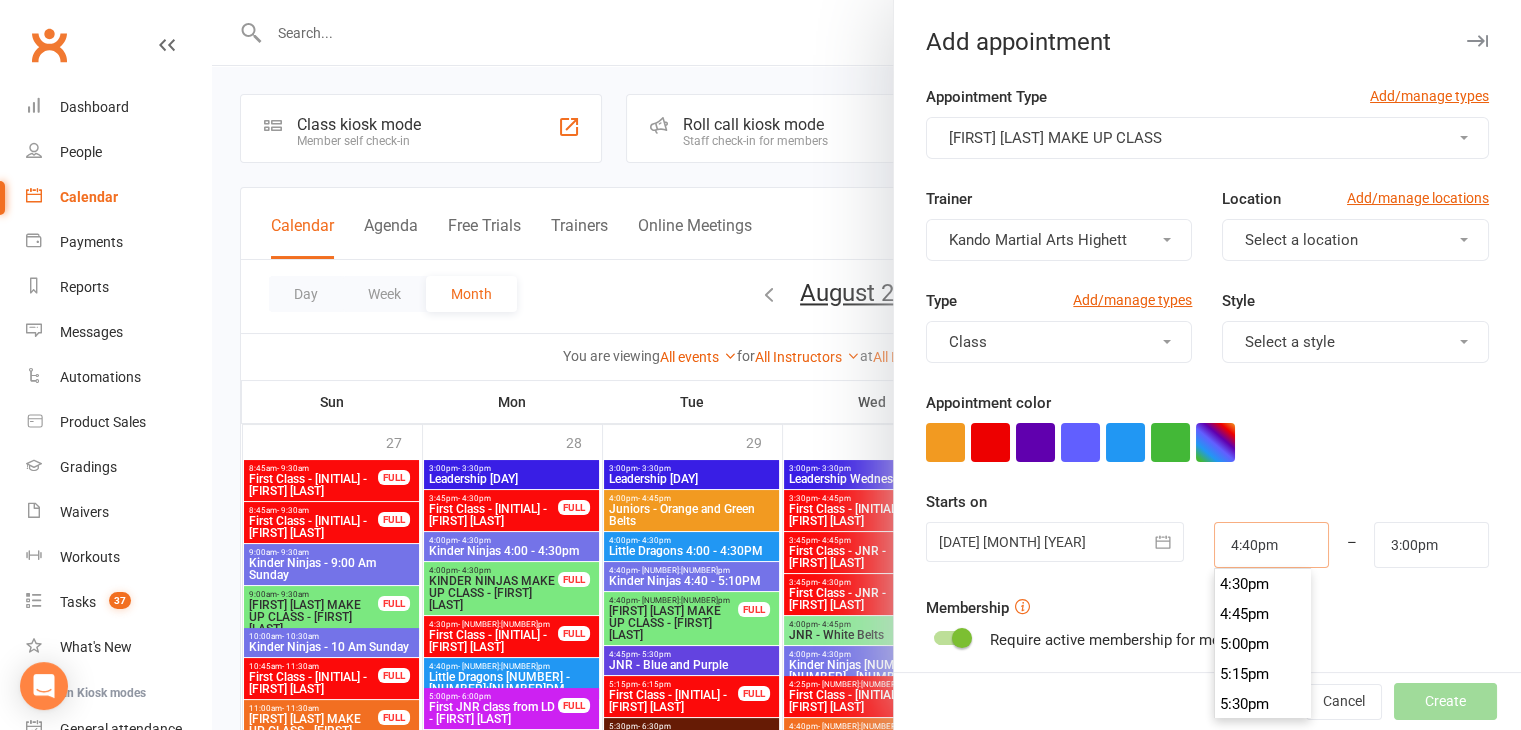 type on "4:40pm" 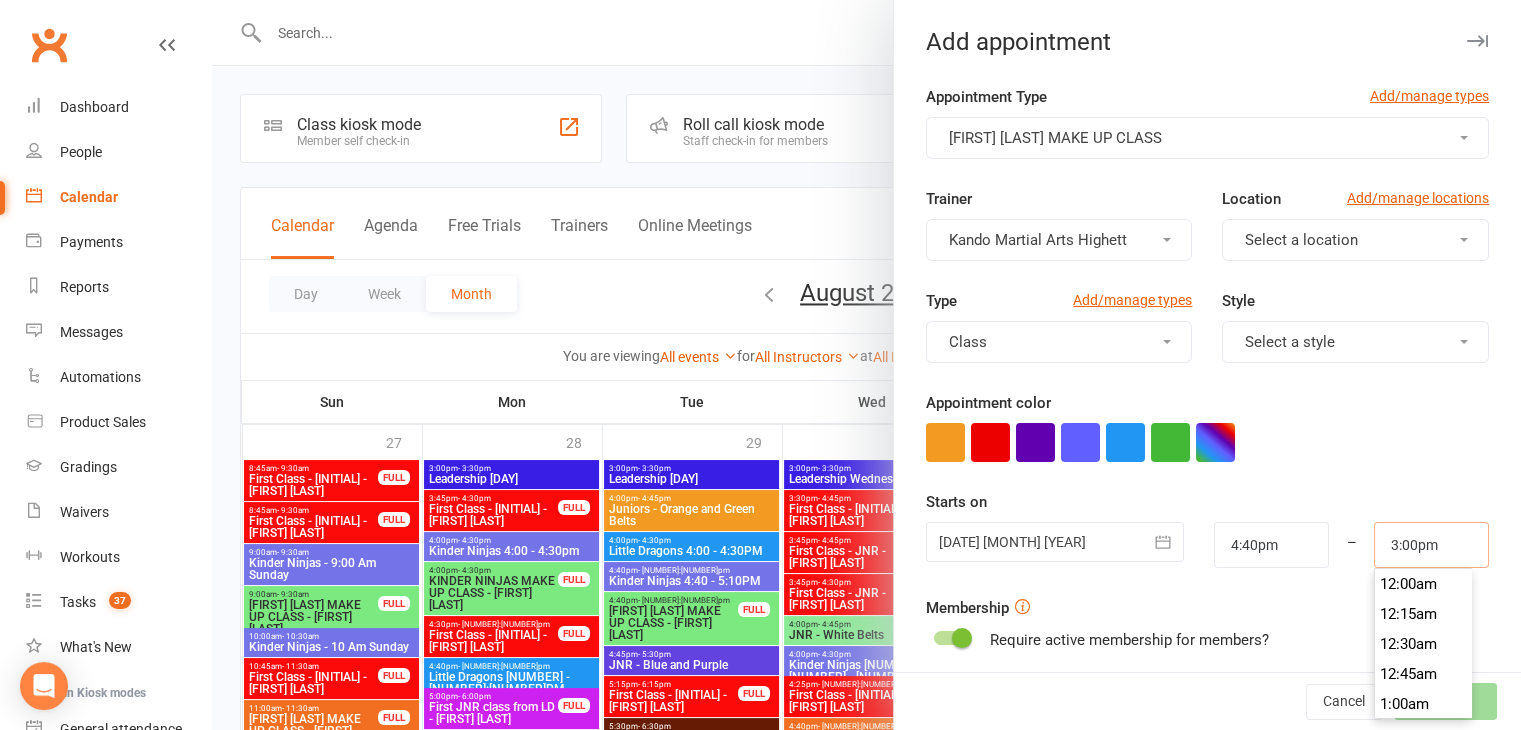 click on "3:00pm" at bounding box center (1431, 545) 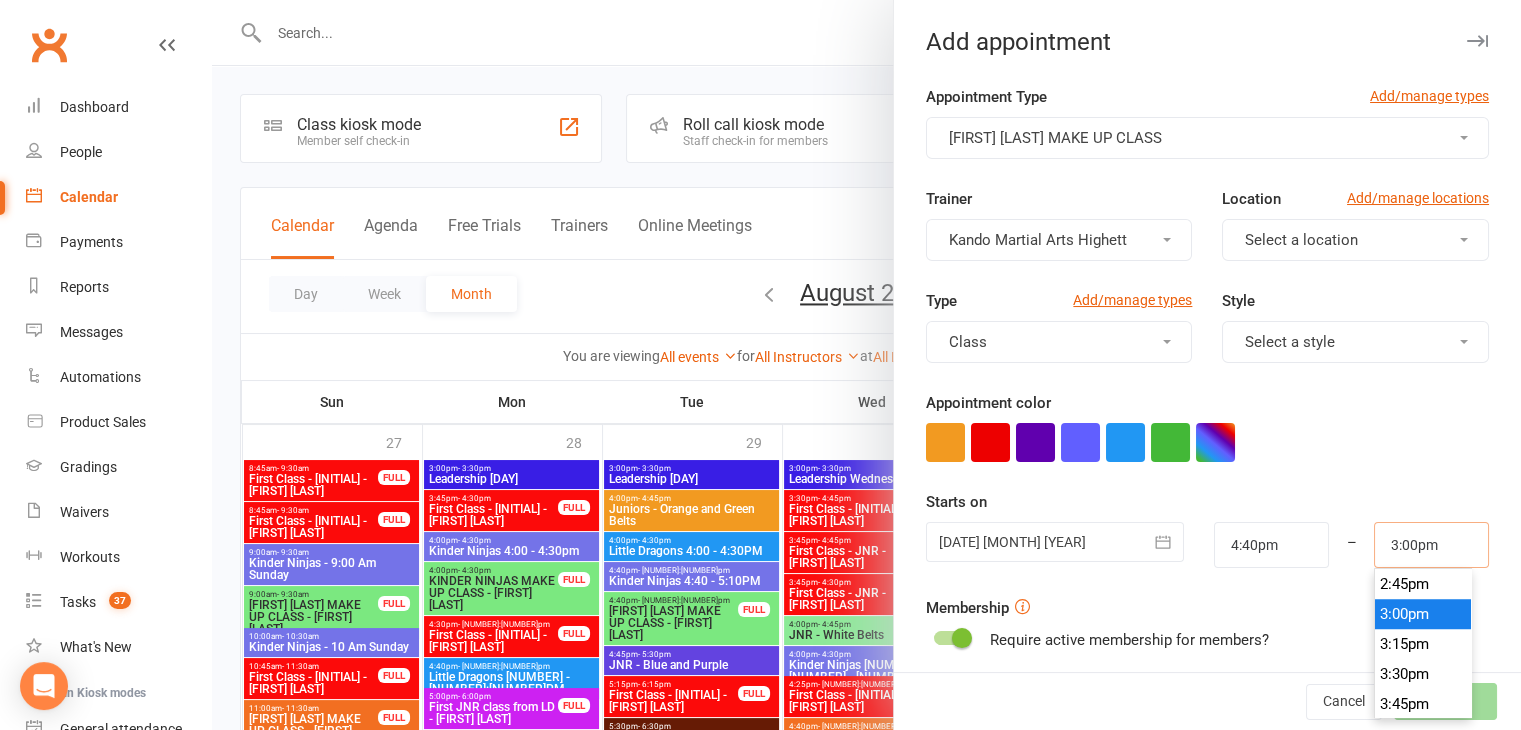click on "3:00pm" at bounding box center (1431, 545) 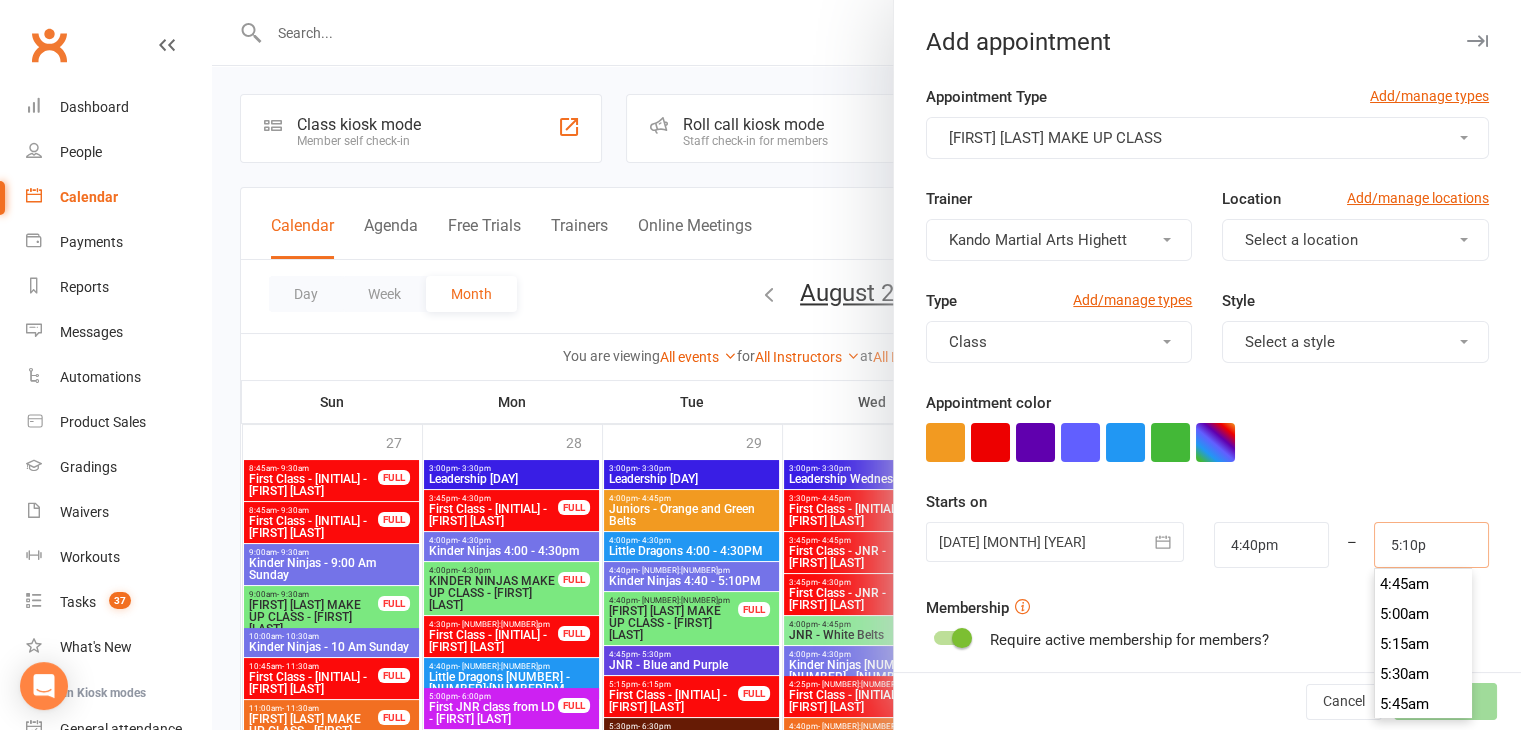 scroll, scrollTop: 2040, scrollLeft: 0, axis: vertical 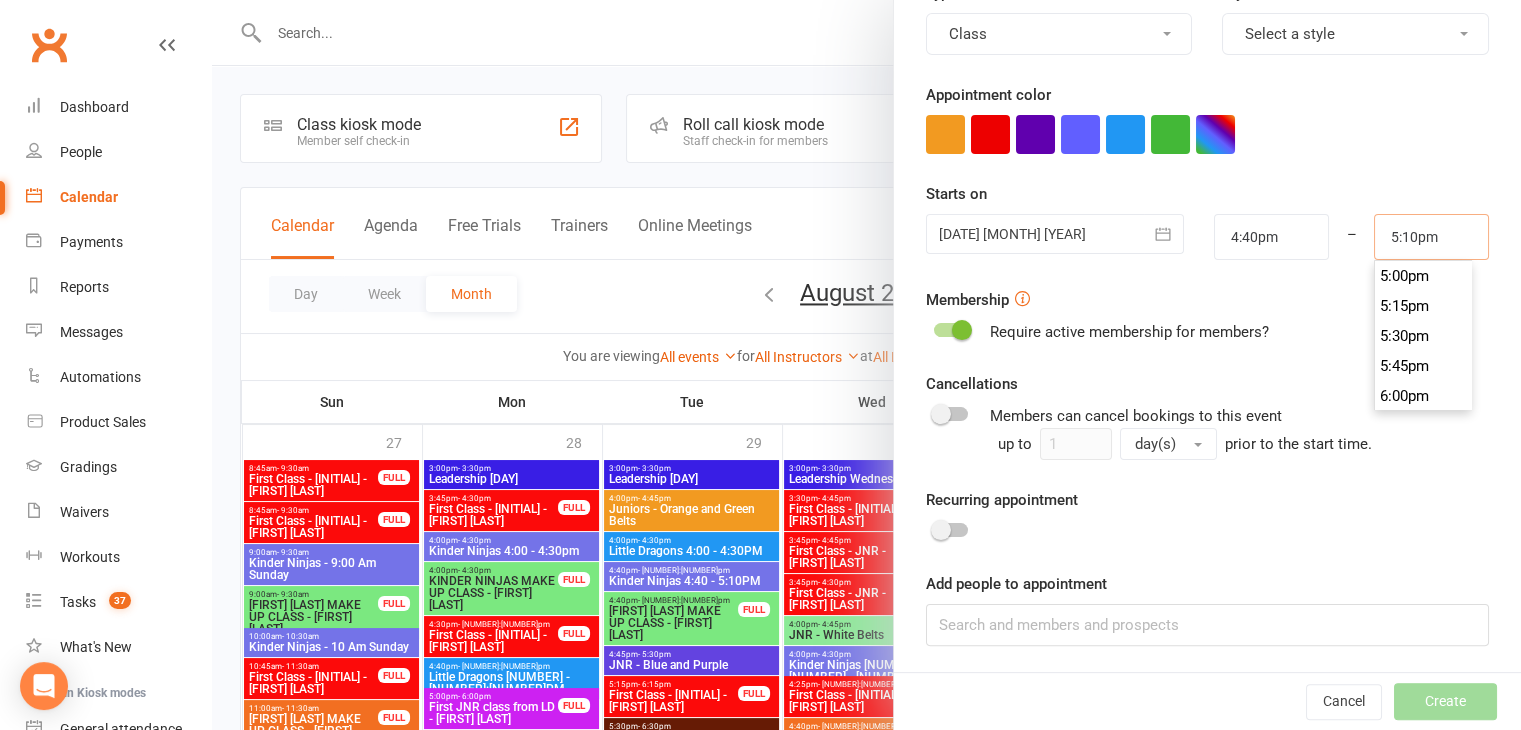 type on "5:10pm" 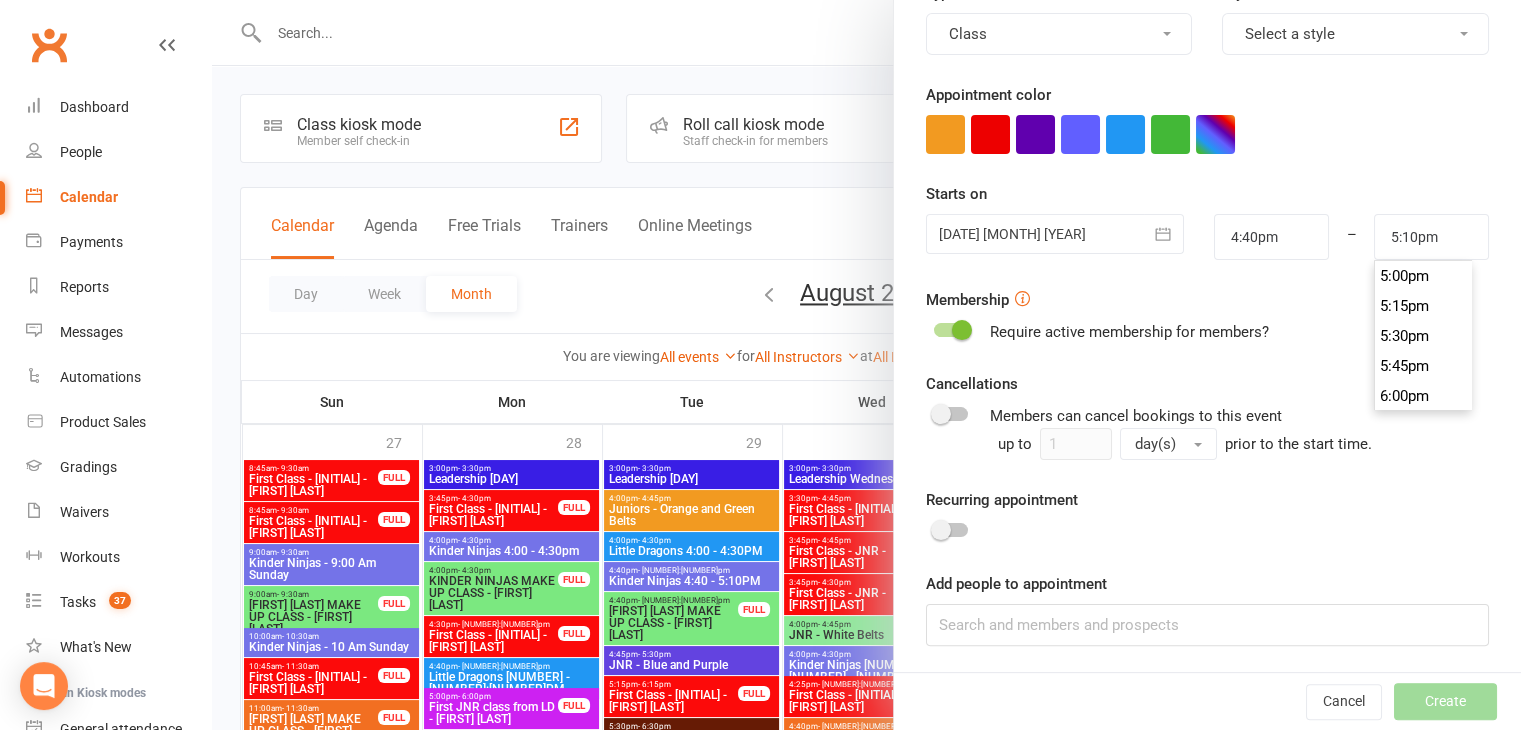 click on "Recurring appointment" at bounding box center [1207, 516] 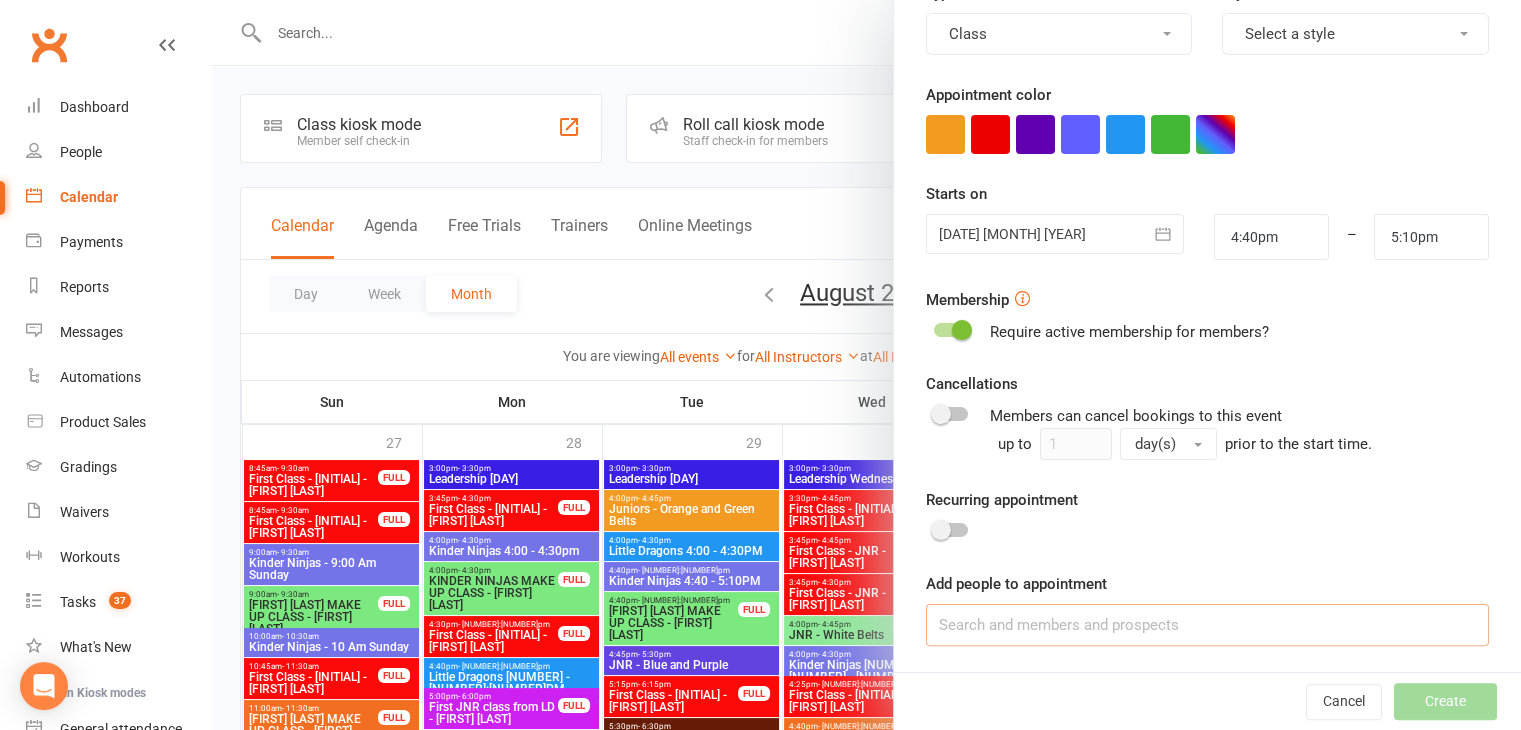 click at bounding box center [1207, 625] 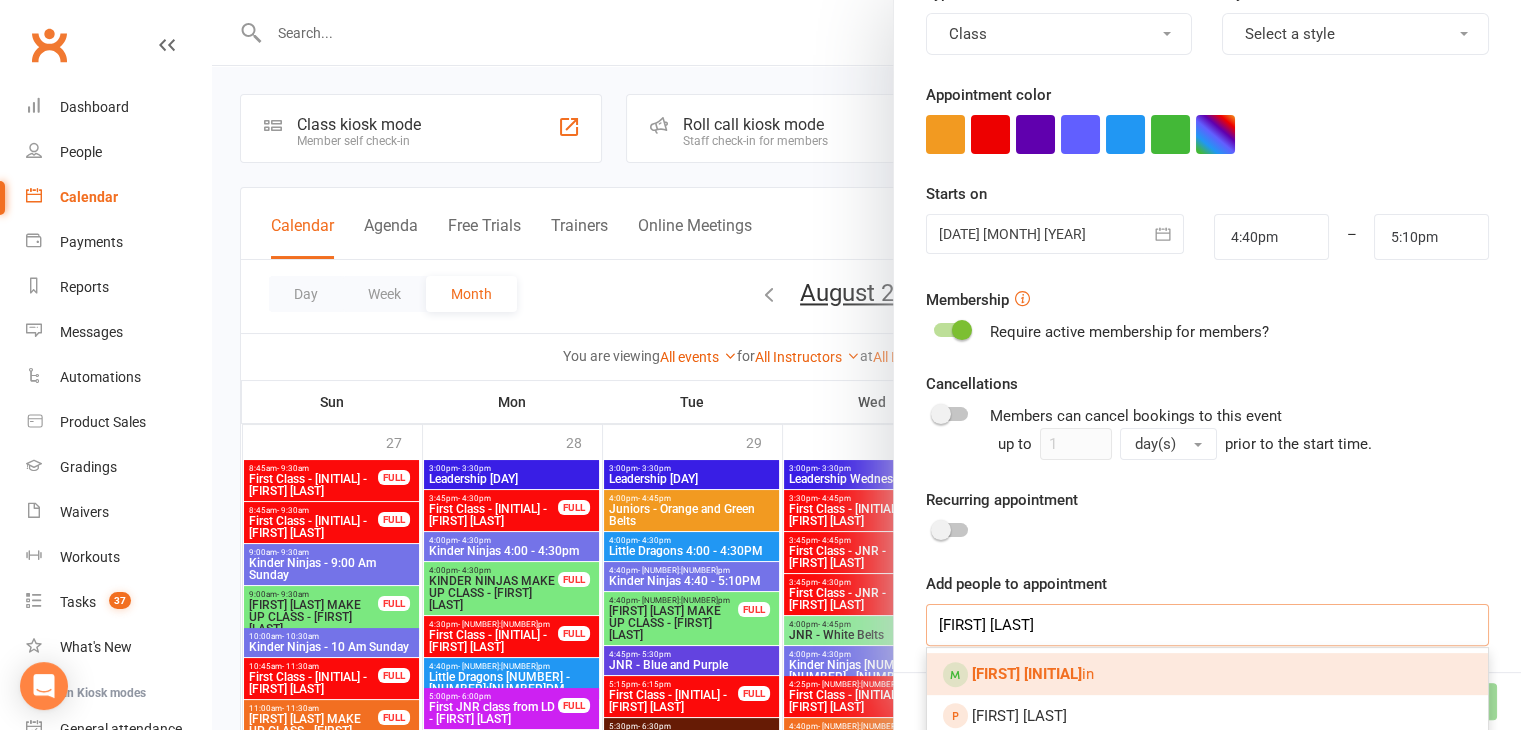 type on "oliver ch" 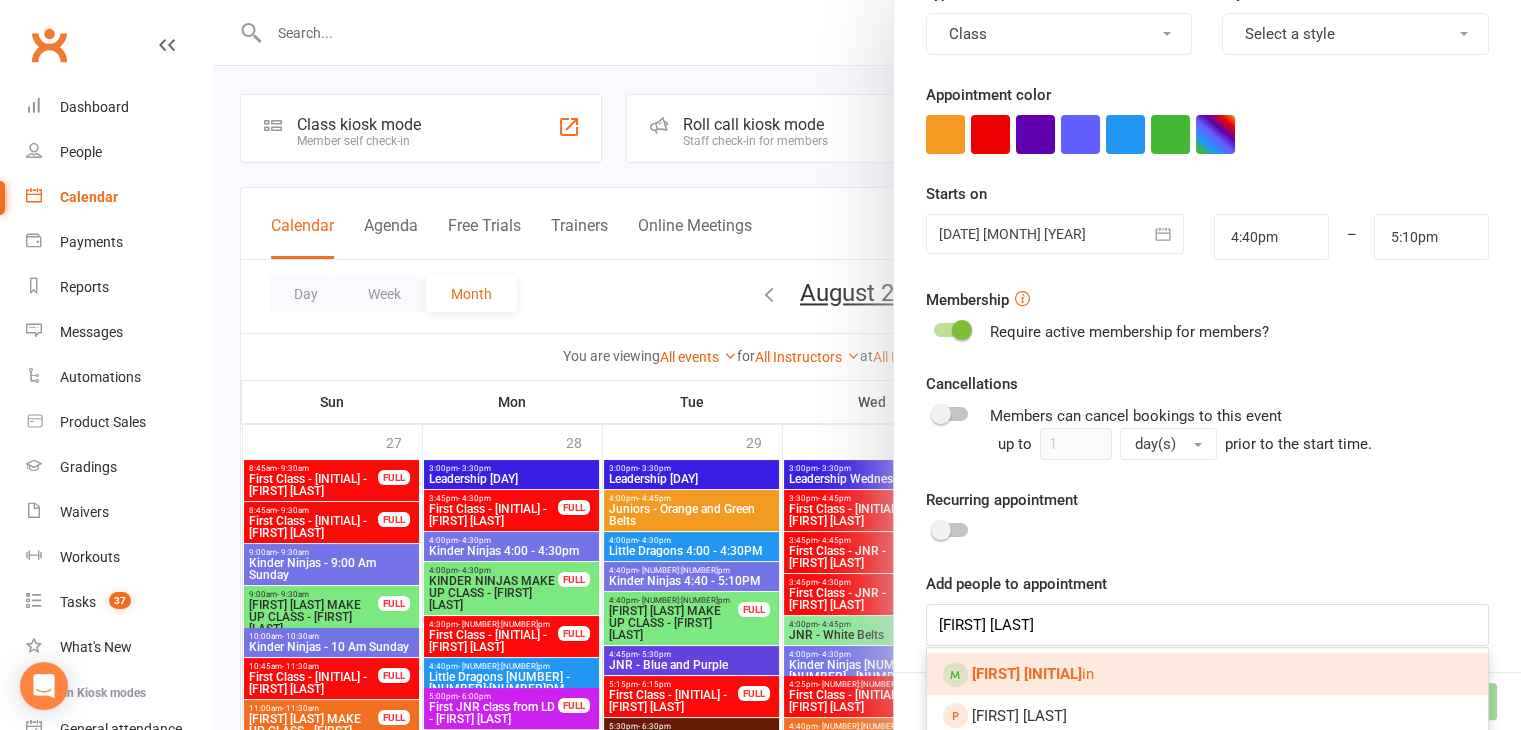 click on "Oliver Ch in" at bounding box center [1207, 674] 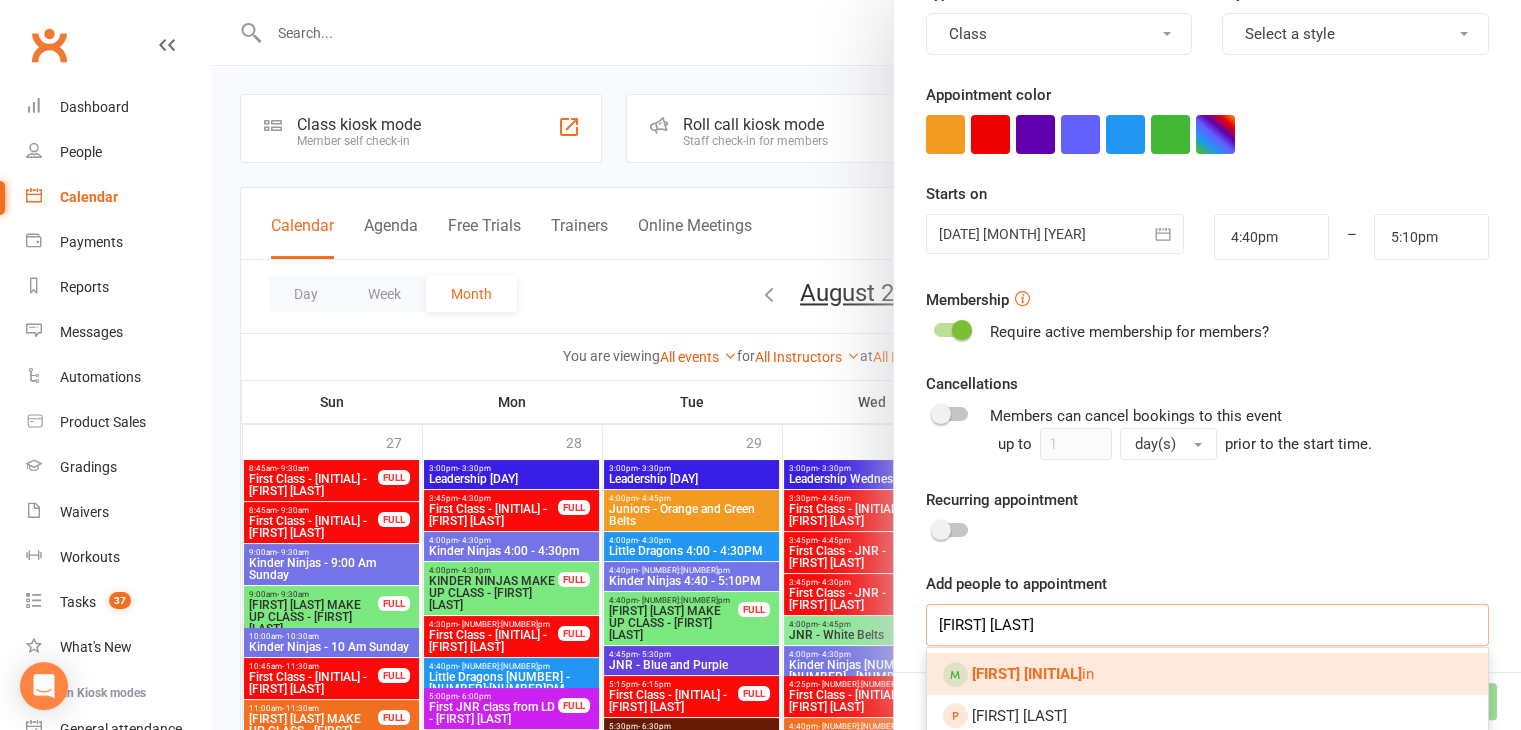 type 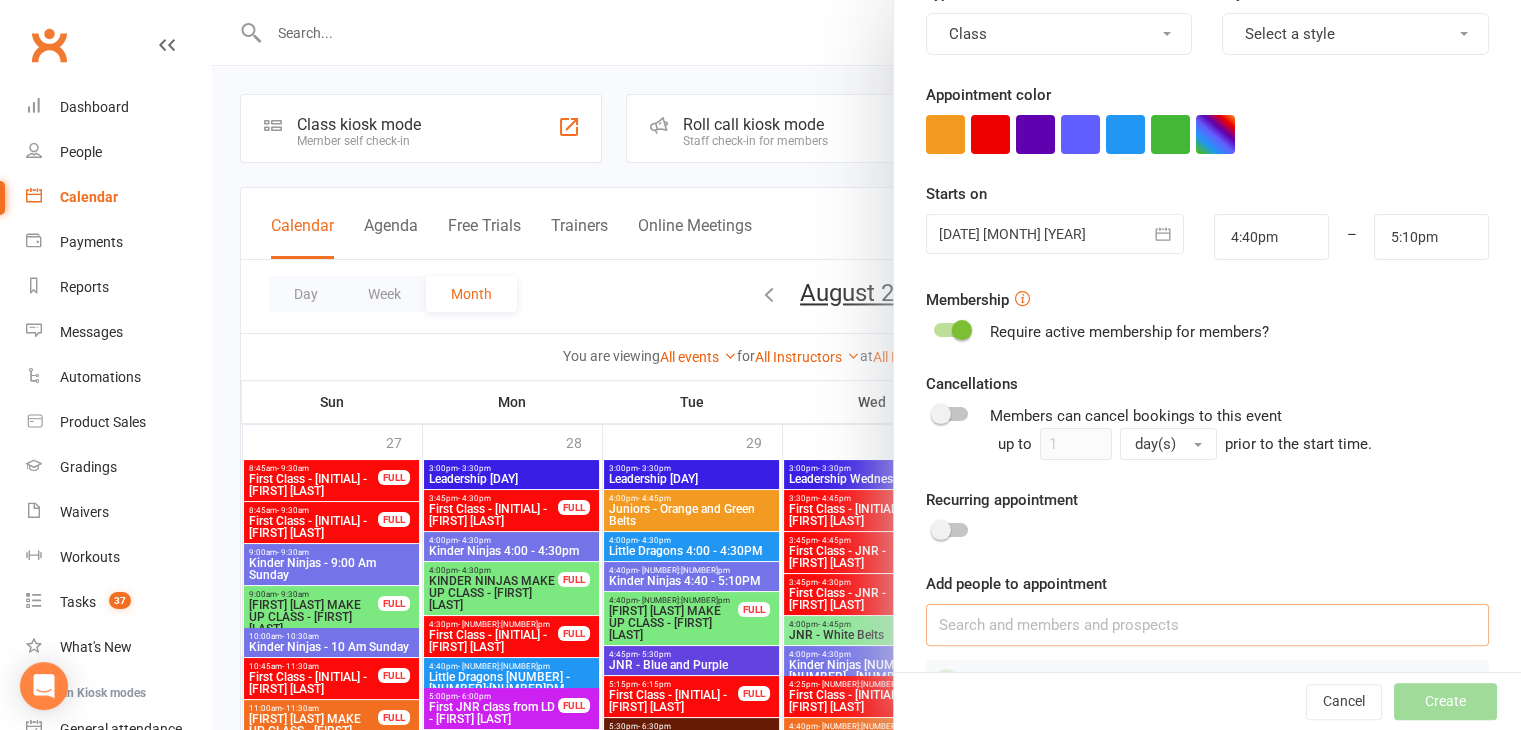 scroll, scrollTop: 364, scrollLeft: 0, axis: vertical 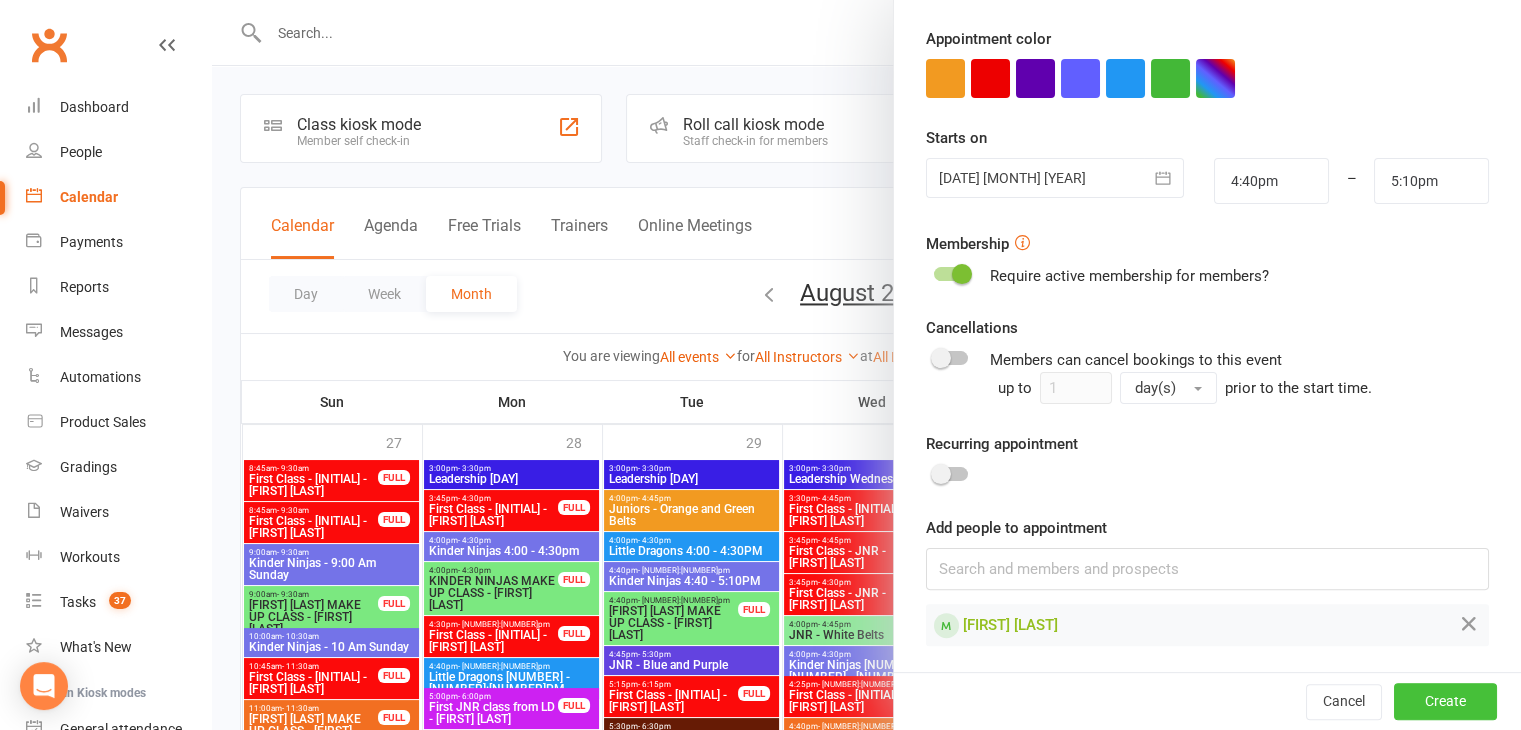 click on "Create" at bounding box center [1445, 702] 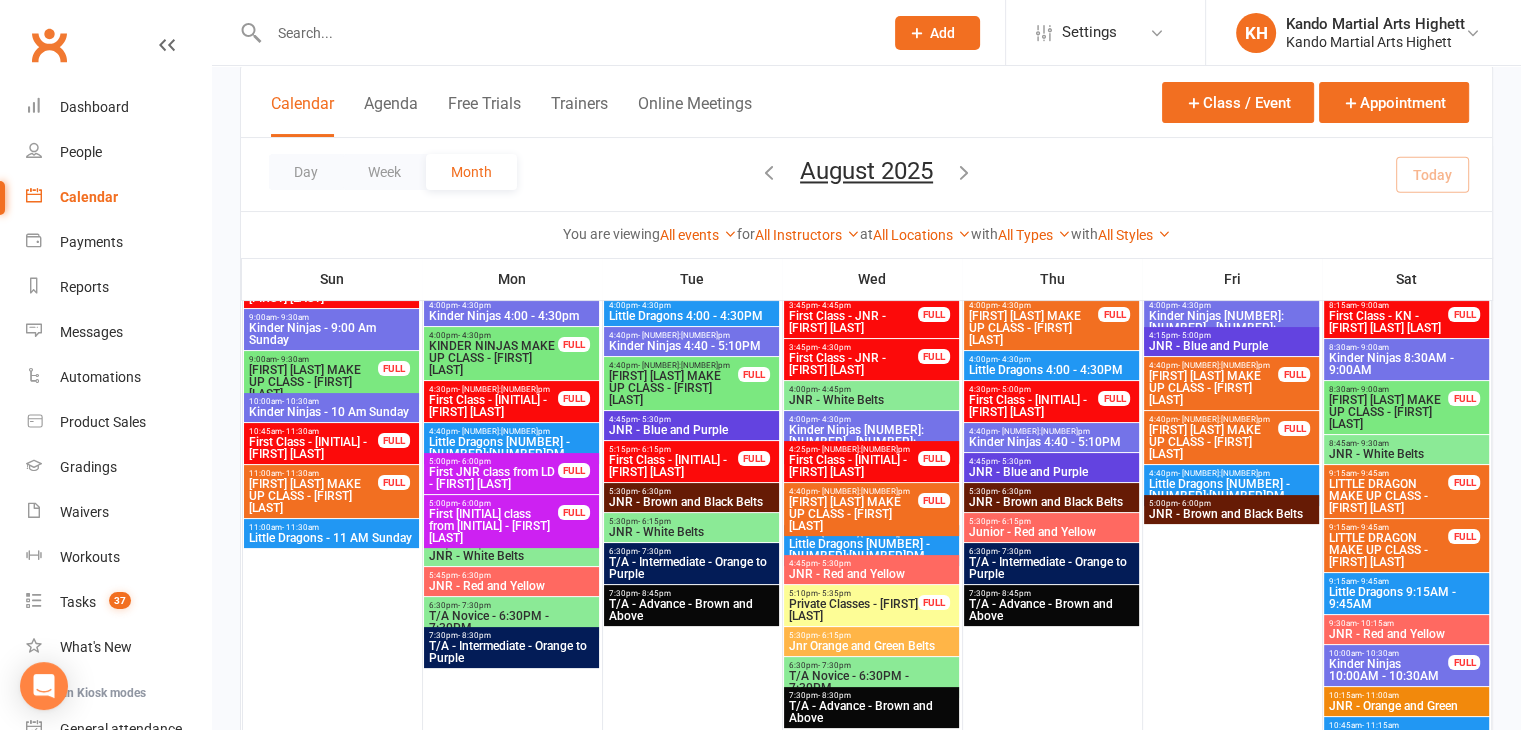 scroll, scrollTop: 500, scrollLeft: 0, axis: vertical 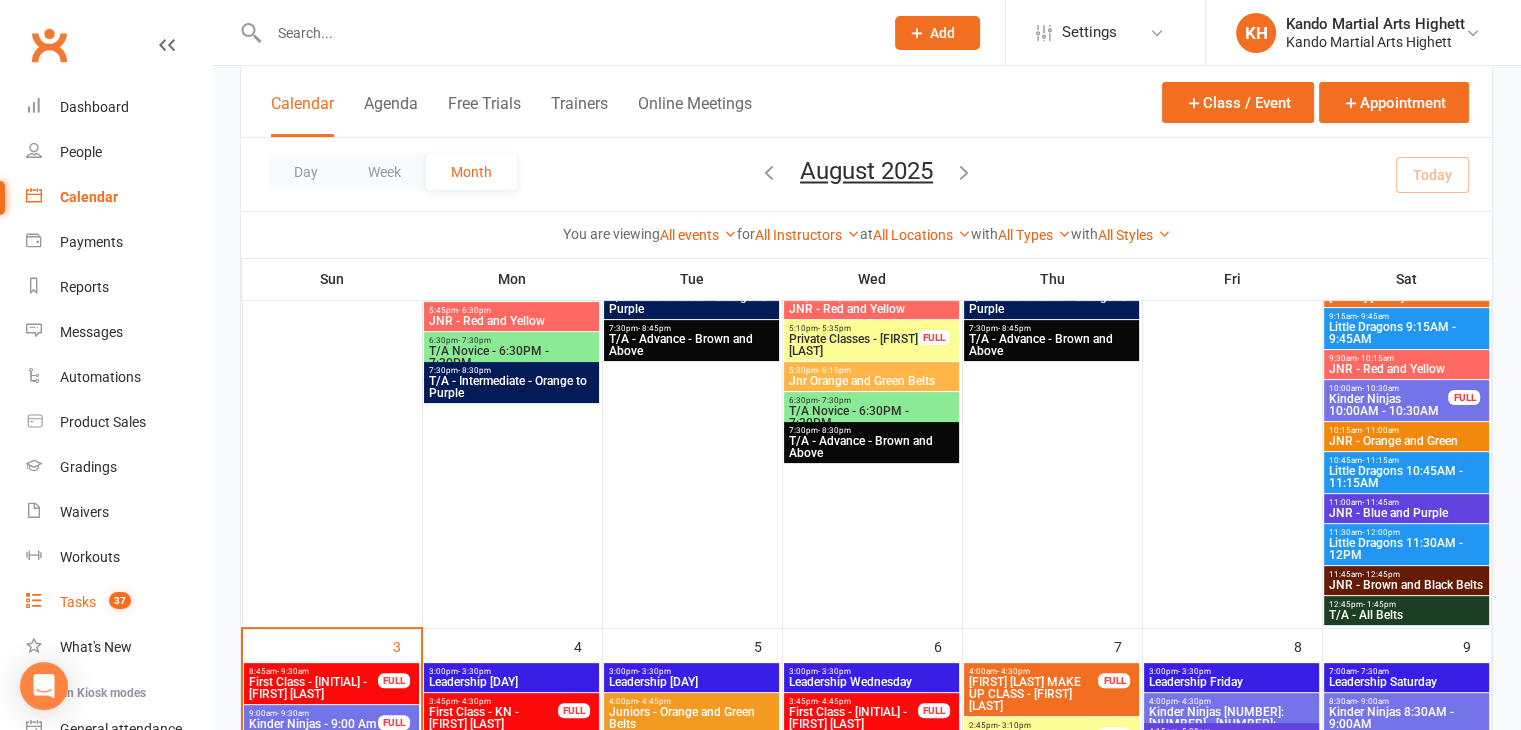 click on "Tasks   37" at bounding box center [118, 602] 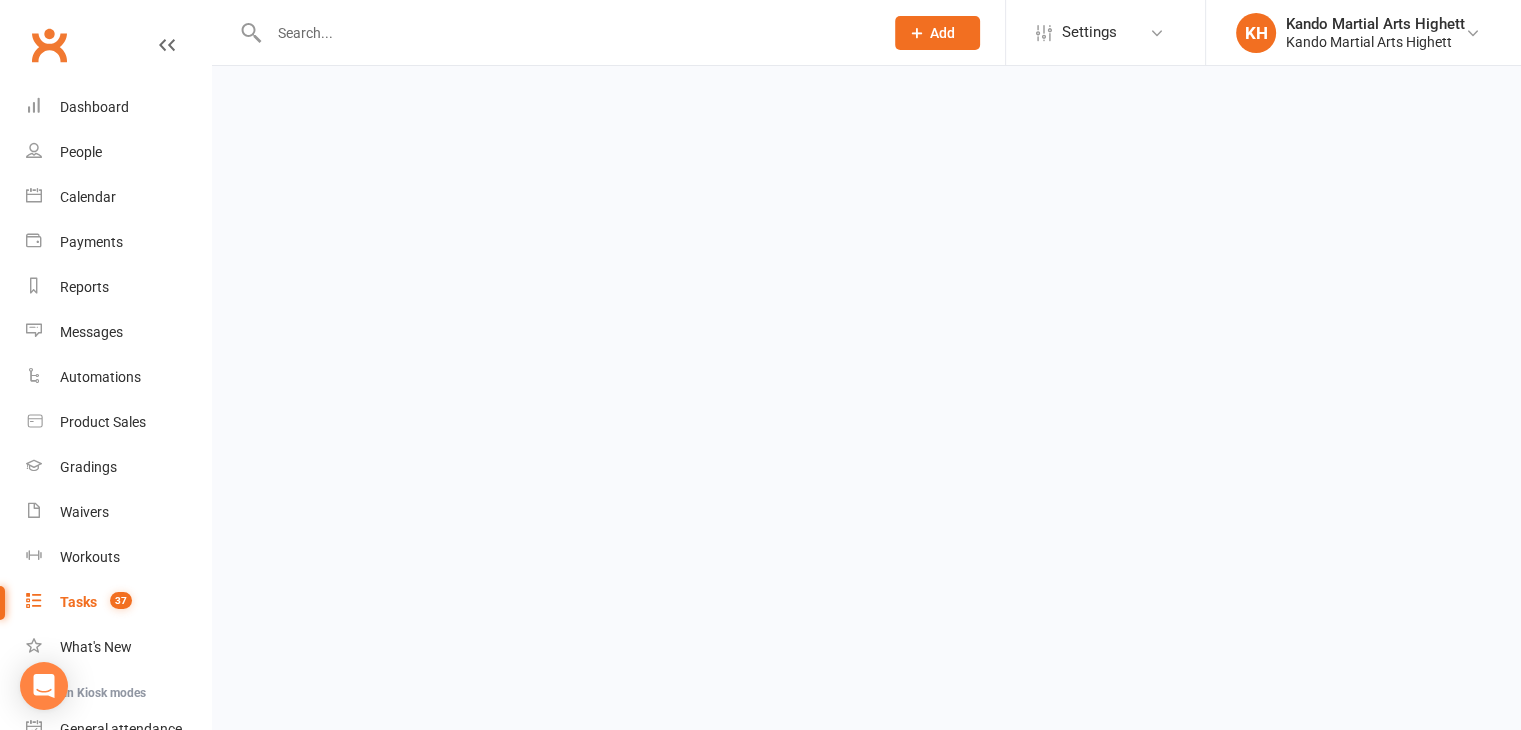 scroll, scrollTop: 0, scrollLeft: 0, axis: both 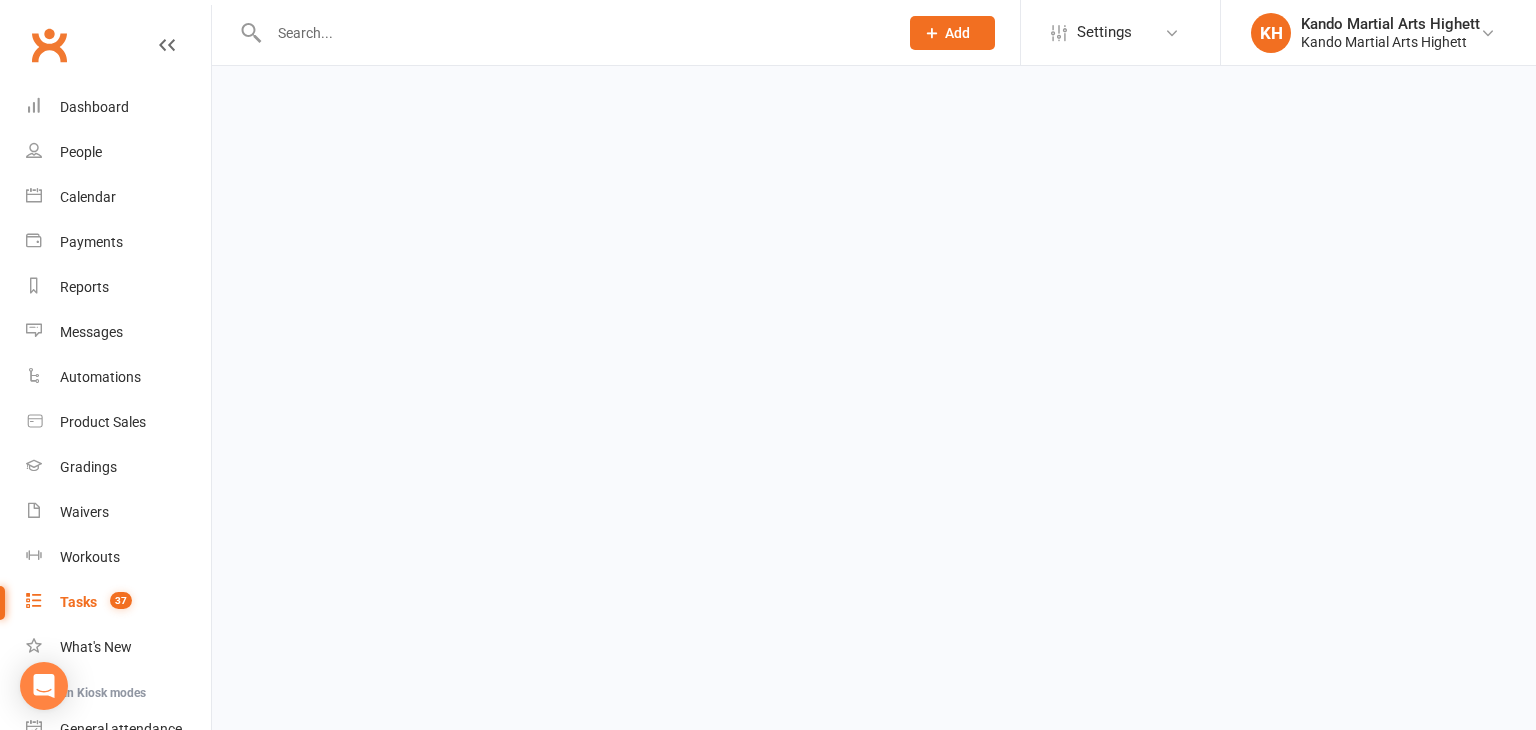 select on "incomplete" 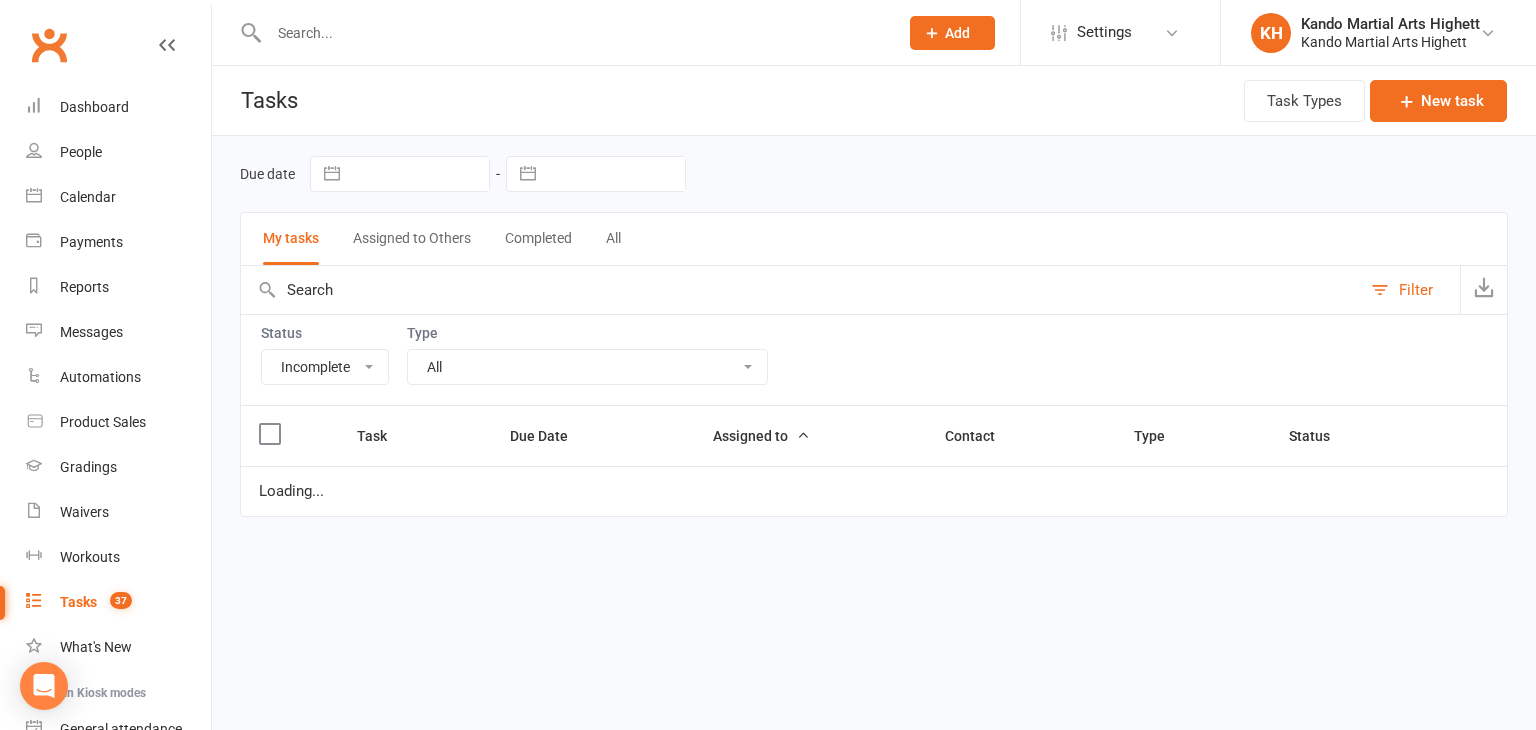 click on "All Admin Cancellation Class transfer Courtesy call Create welcome card E-mail Enquiry External In-class related Joining pack Ld/kn certificate and belt Leadership Membership related Phone call Staff communication Stock Suspension Waiting list - friday kn Waiting list - friday ld Waiting list - monday kn Waiting list - monday ld Waiting list - saturday 10:45 ld Waiting list - saturday 10am kn Waiting list - saturday 11:30am ld Waiting list - saturday 8:30 kn Waiting list - saturday 9:15 am ld Waiting list - sunday kn 10am Waiting list - thursday kn Waiting list - thursday ld Waiting list - tuesday kn Waiting list - tuesday ld Waiting list - wednesday kn Waiting list - wednesday ld Waitlist - sunday kn Waitlist - sunday ld Waiver approved - not contacted Waiver approved - waiting response" at bounding box center (587, 367) 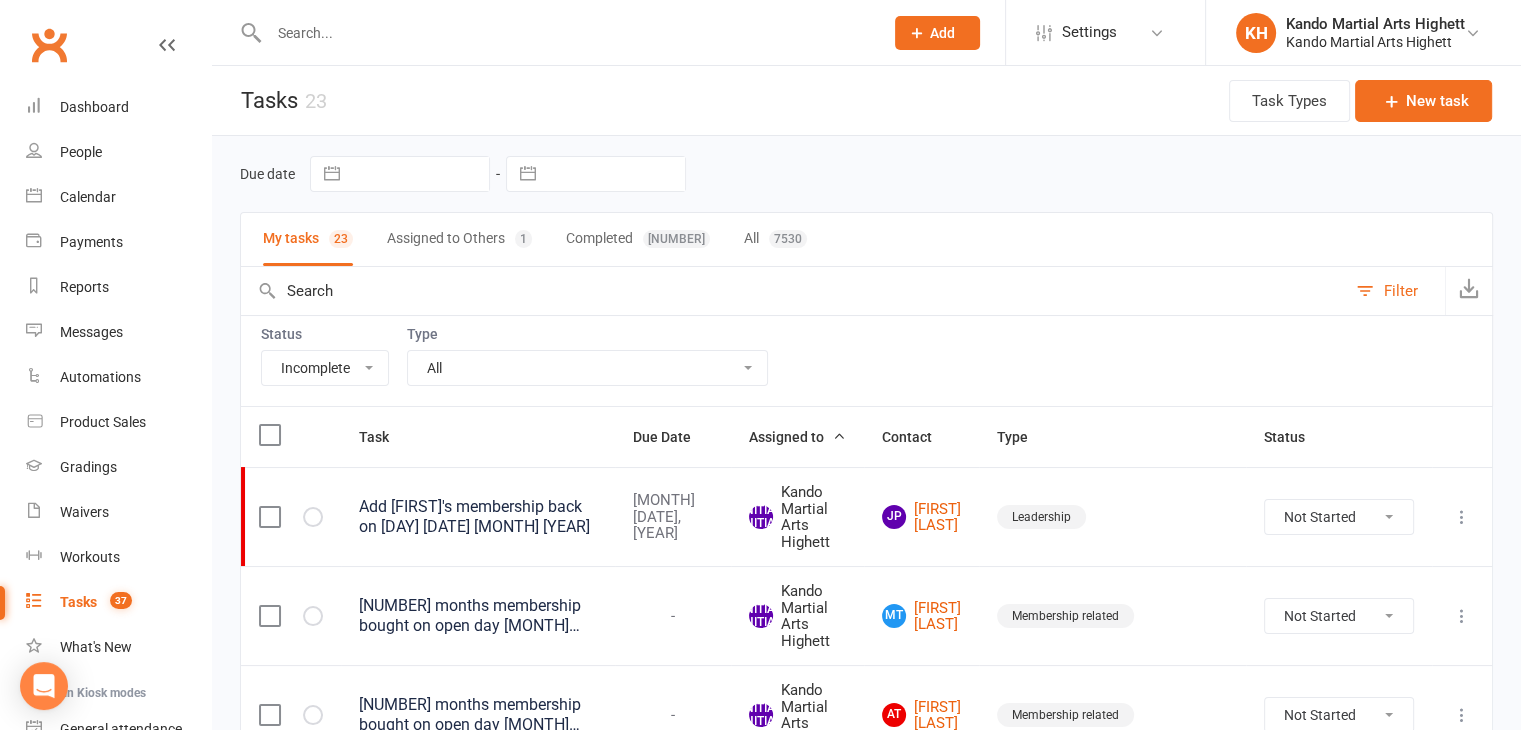 select on "23096" 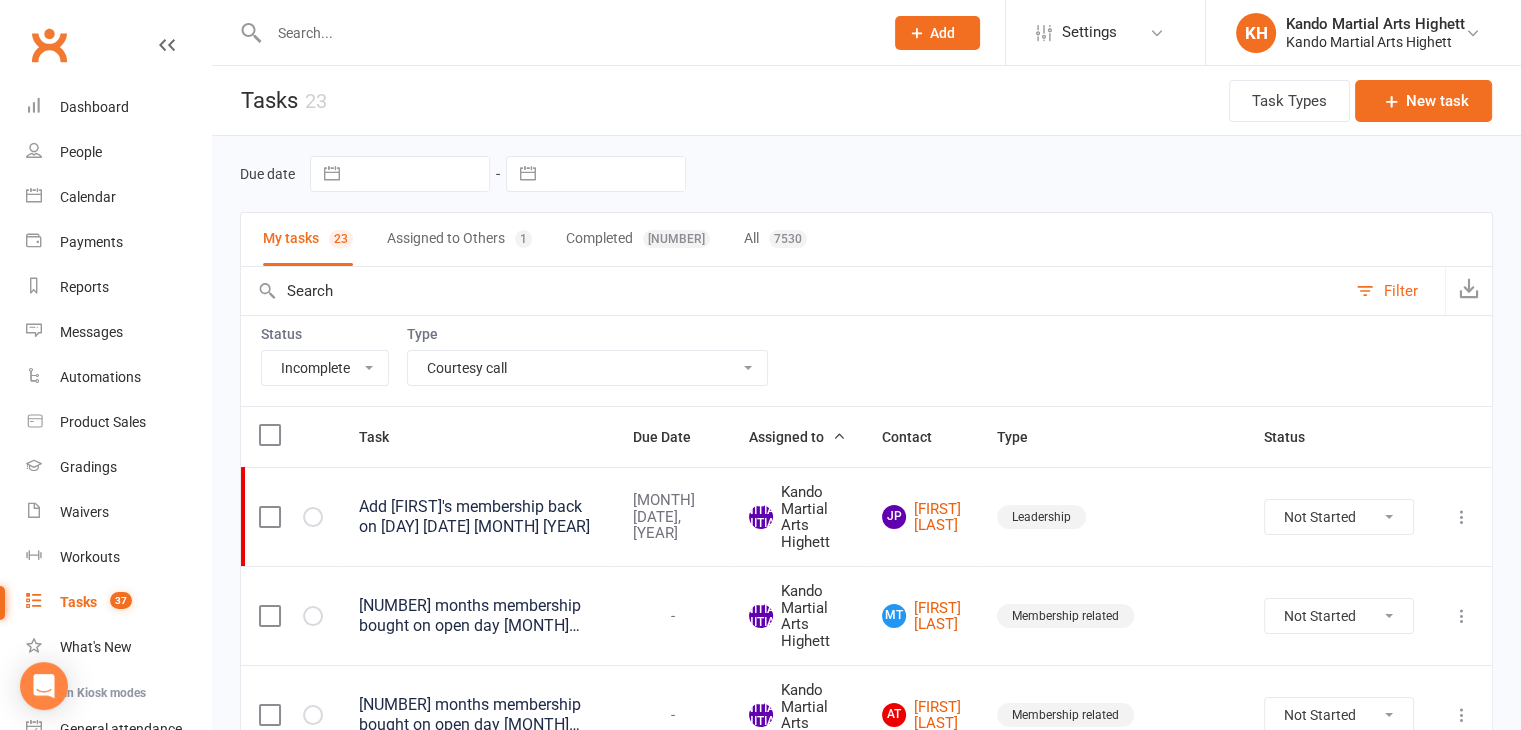 click on "All Admin Cancellation Class transfer Courtesy call Create welcome card E-mail Enquiry External In-class related Joining pack Ld/kn certificate and belt Leadership Membership related Phone call Staff communication Stock Suspension Waiting list - friday kn Waiting list - friday ld Waiting list - monday kn Waiting list - monday ld Waiting list - saturday 10:45 ld Waiting list - saturday 10am kn Waiting list - saturday 11:30am ld Waiting list - saturday 8:30 kn Waiting list - saturday 9:15 am ld Waiting list - sunday kn 10am Waiting list - thursday kn Waiting list - thursday ld Waiting list - tuesday kn Waiting list - tuesday ld Waiting list - wednesday kn Waiting list - wednesday ld Waitlist - sunday kn Waitlist - sunday ld Waiver approved - not contacted Waiver approved - waiting response" at bounding box center (587, 368) 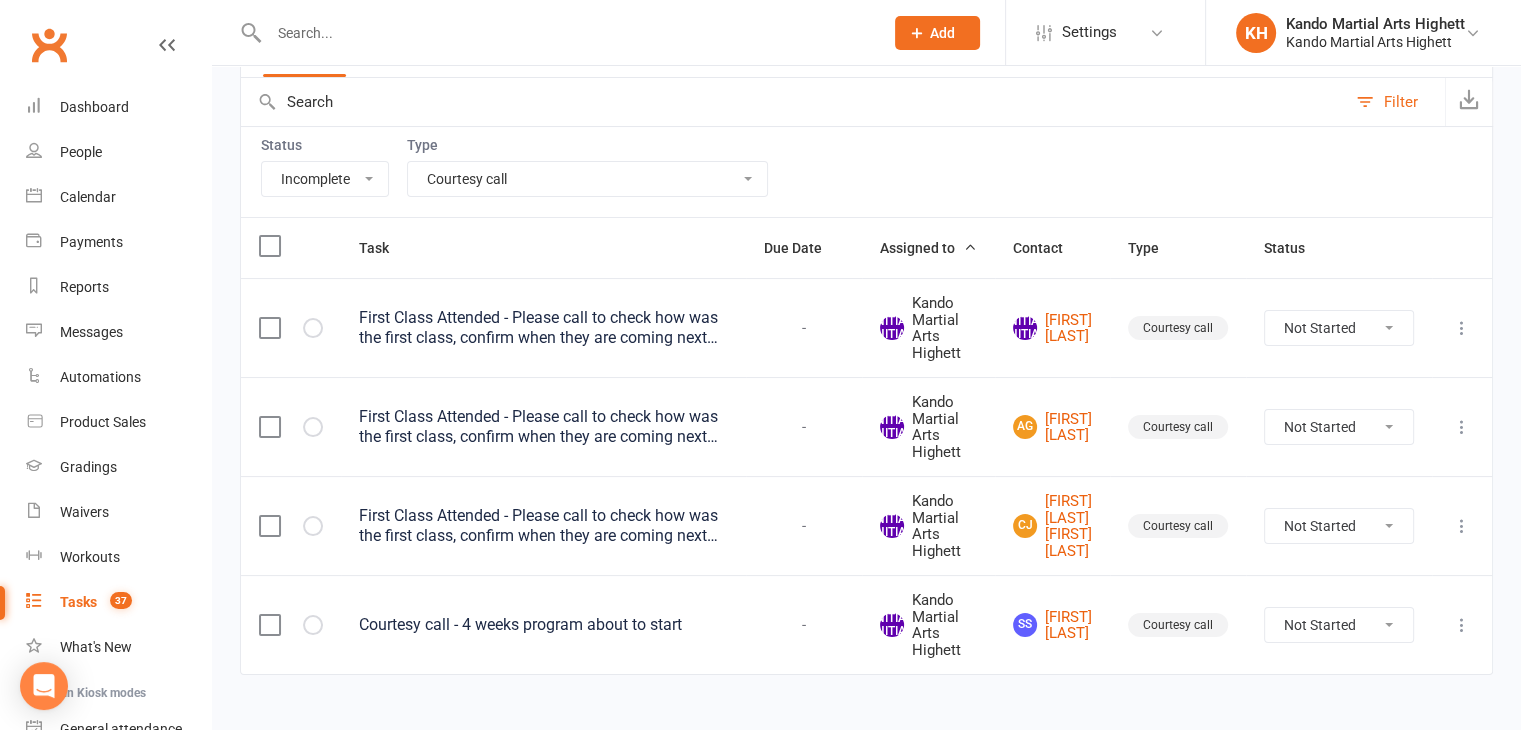 scroll, scrollTop: 200, scrollLeft: 0, axis: vertical 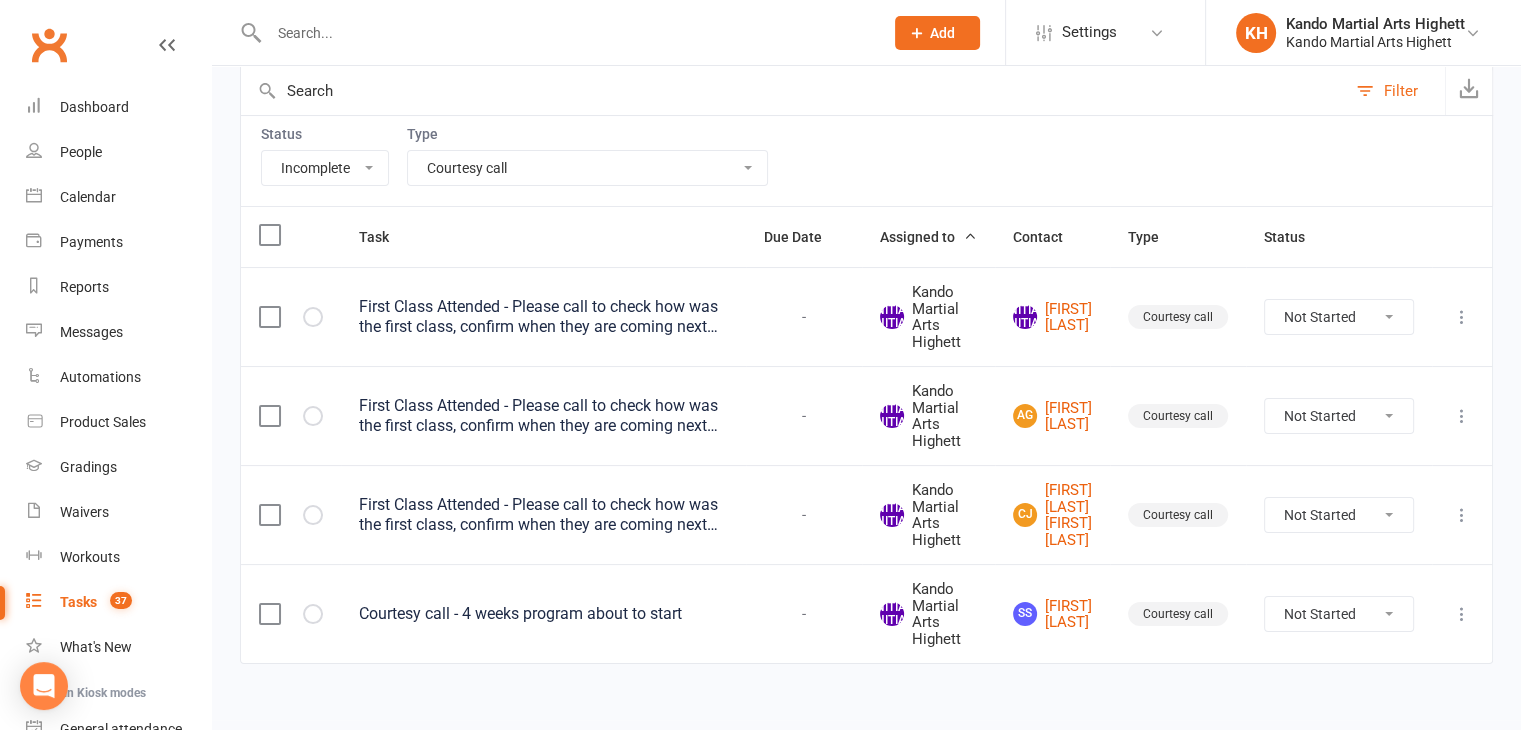 click on "Not Started In Progress Waiting Complete" at bounding box center (1339, 416) 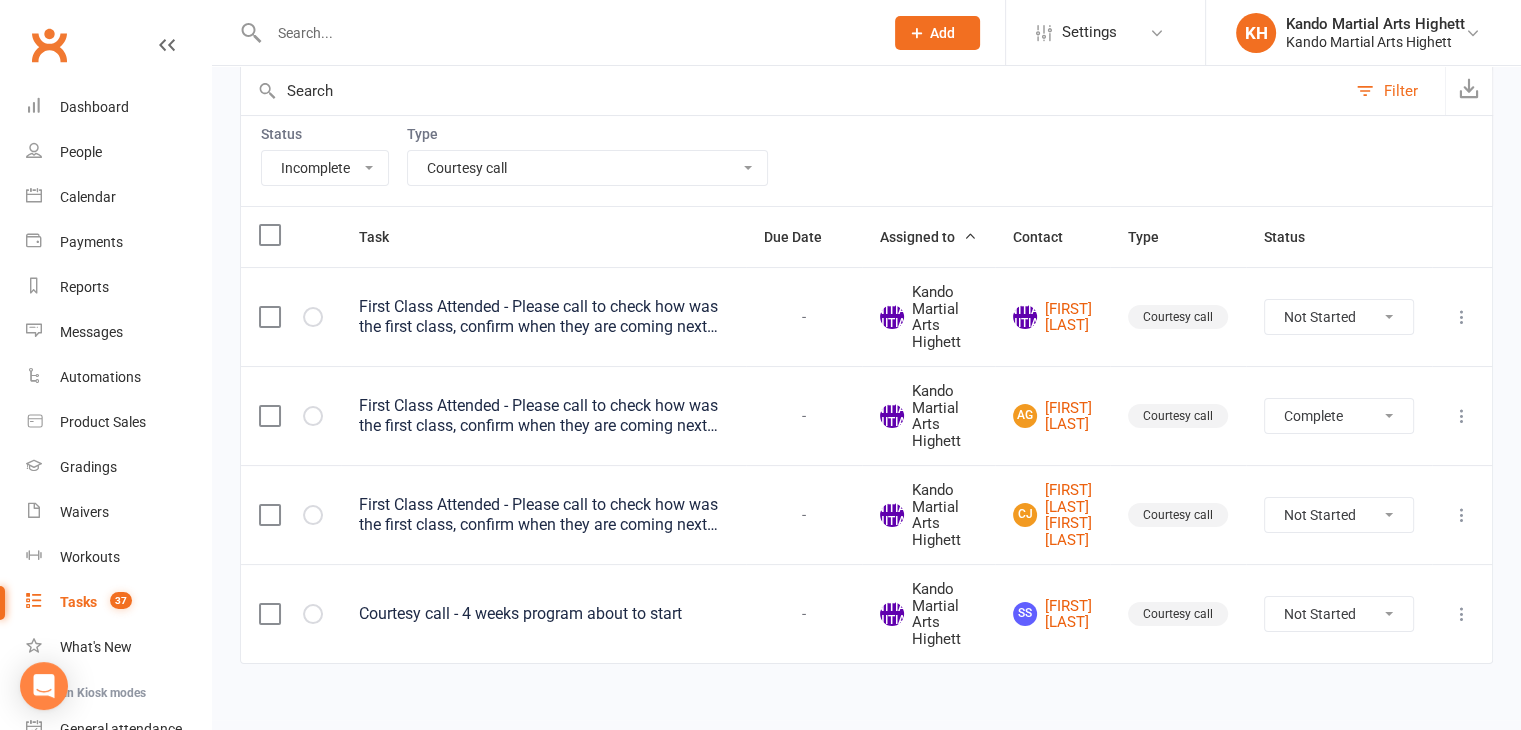 click on "Not Started In Progress Waiting Complete" at bounding box center [1339, 416] 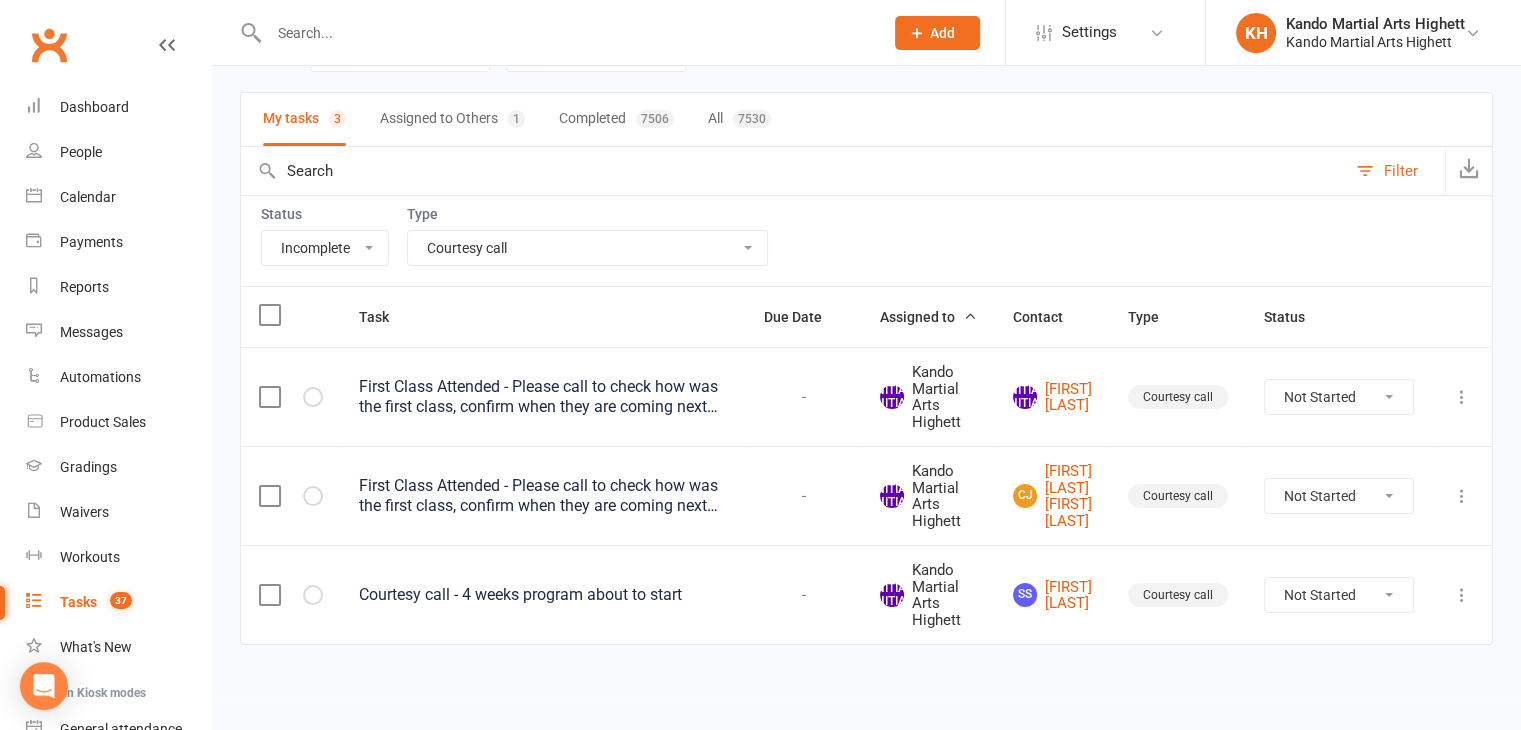 scroll, scrollTop: 118, scrollLeft: 0, axis: vertical 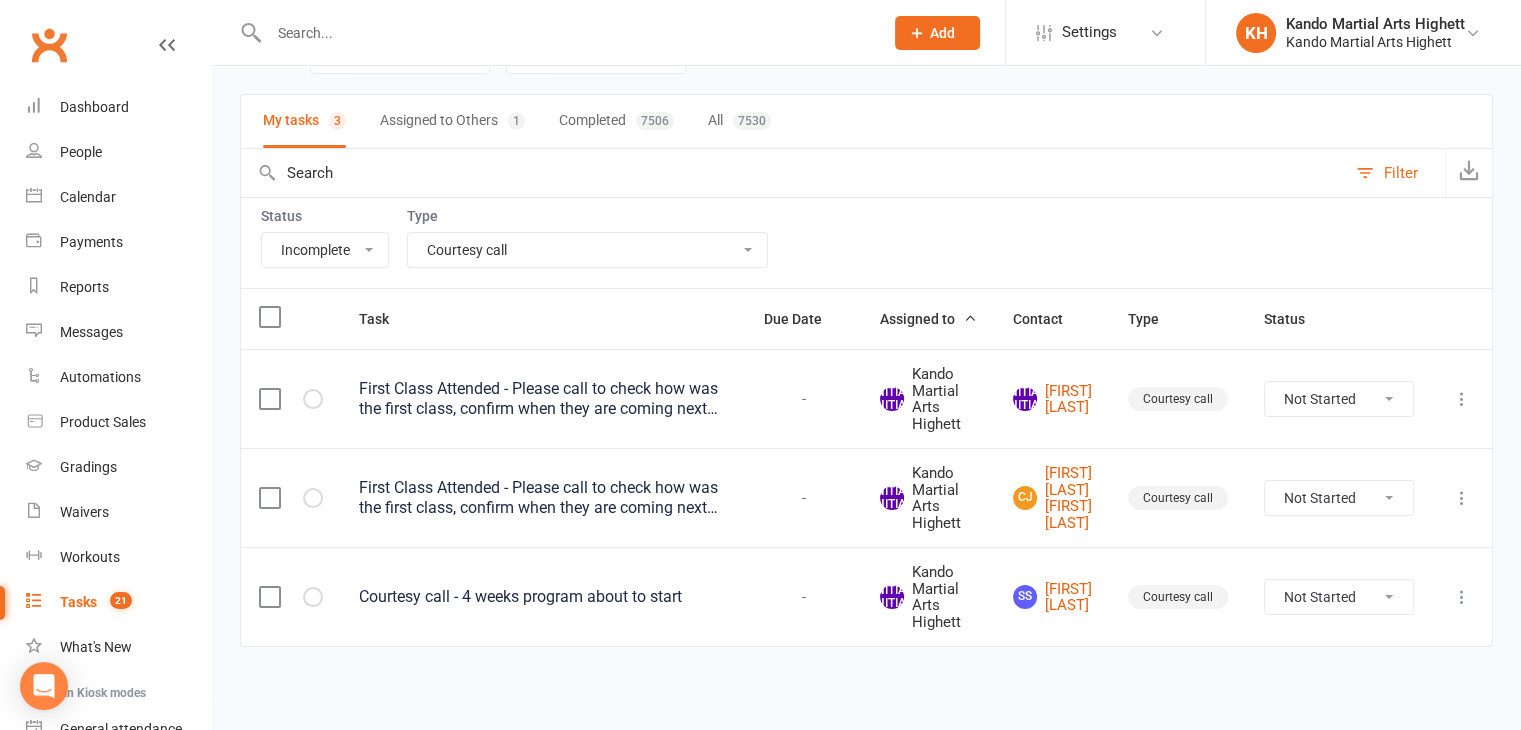 click on "Not Started In Progress Waiting Complete" at bounding box center (1339, 498) 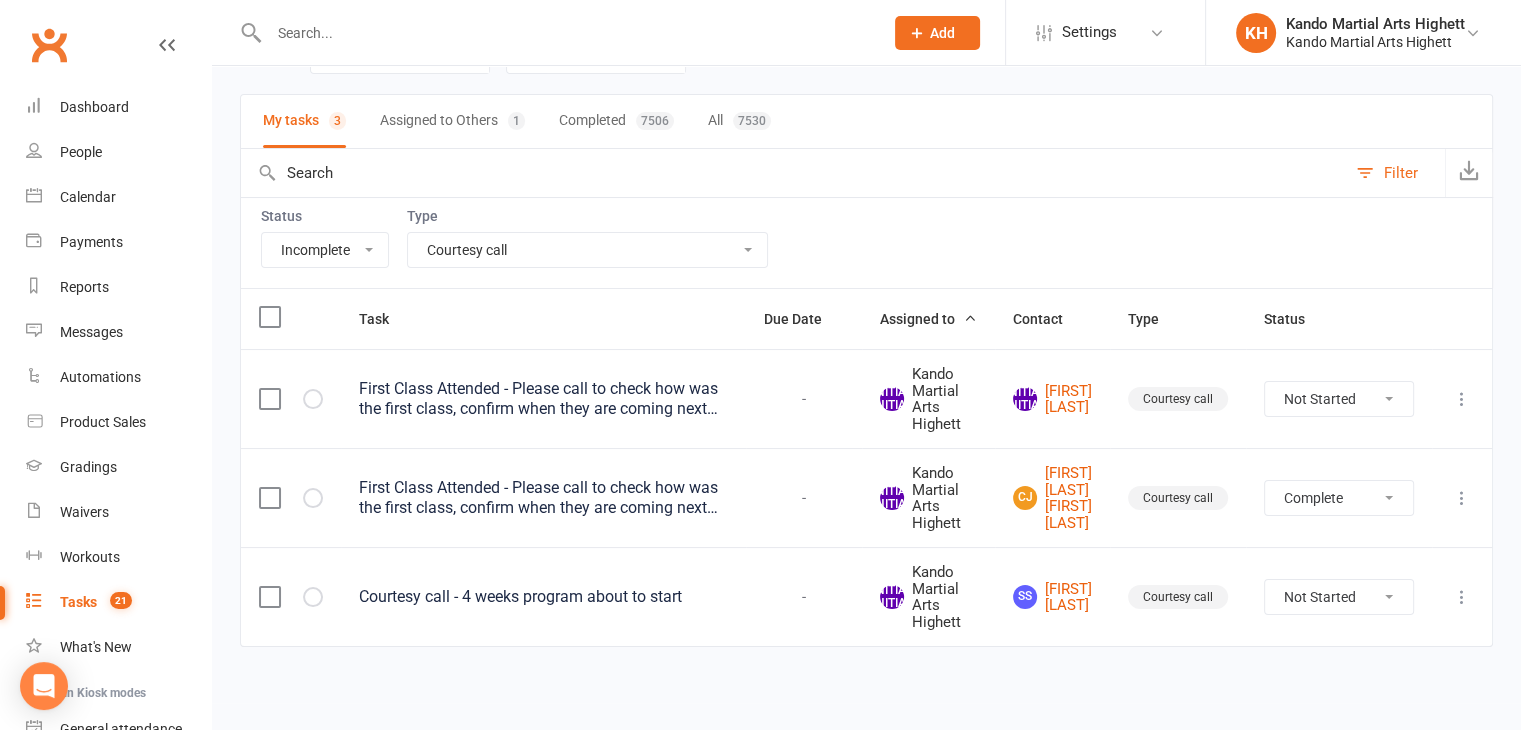 click on "Not Started In Progress Waiting Complete" at bounding box center (1339, 498) 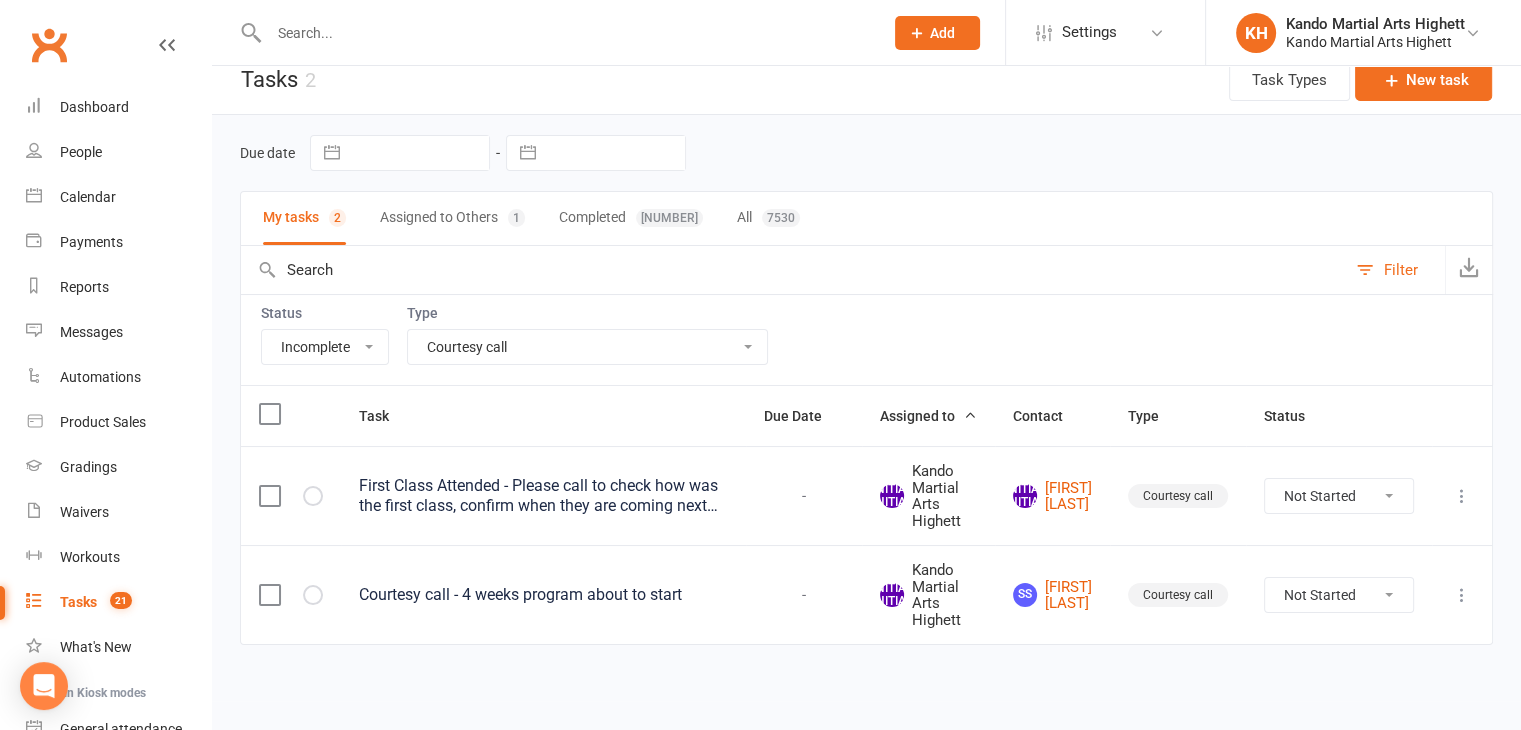 scroll, scrollTop: 19, scrollLeft: 0, axis: vertical 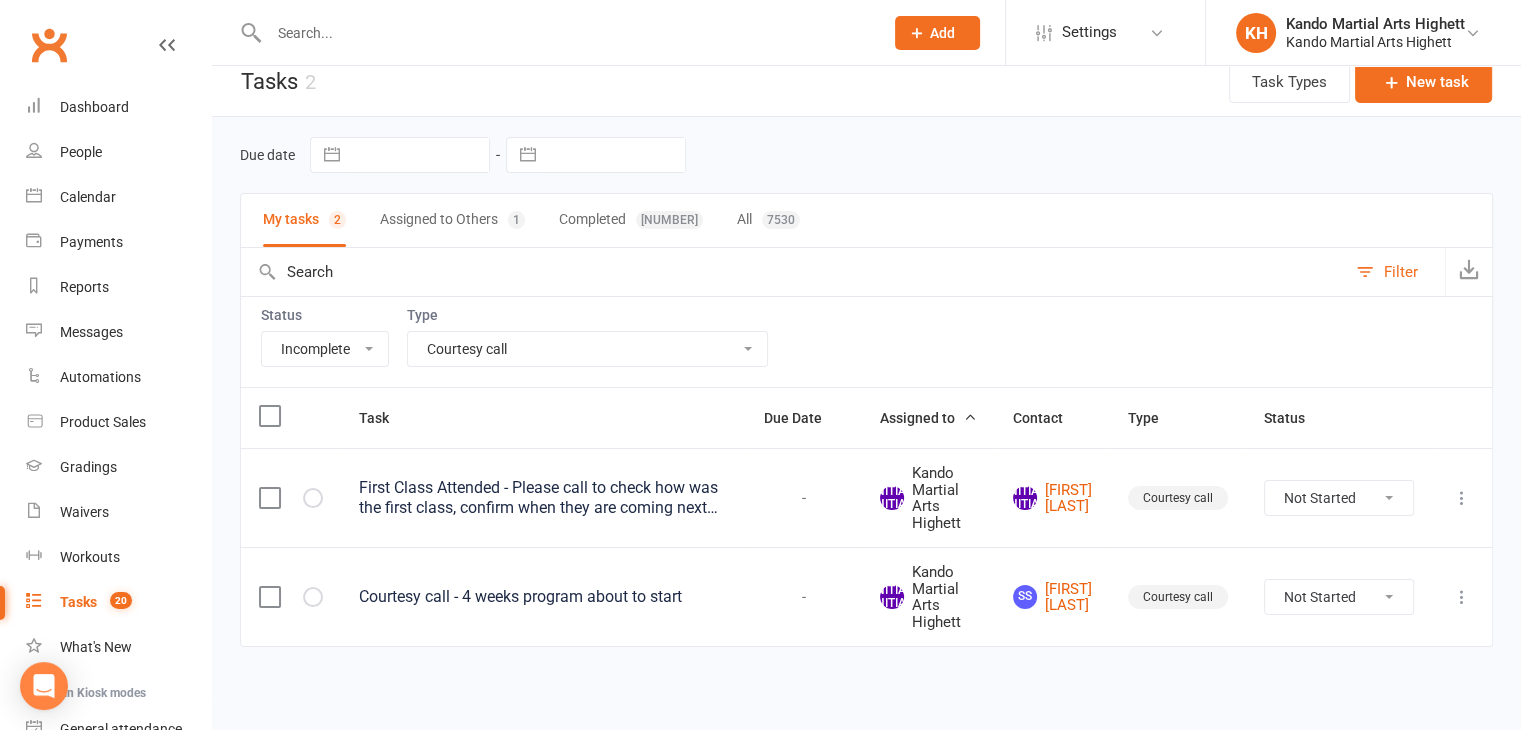 click on "All Admin Cancellation Class transfer Courtesy call Create welcome card E-mail Enquiry External In-class related Joining pack Ld/kn certificate and belt Leadership Membership related Phone call Staff communication Stock Suspension Waiting list - friday kn Waiting list - friday ld Waiting list - monday kn Waiting list - monday ld Waiting list - saturday 10:45 ld Waiting list - saturday 10am kn Waiting list - saturday 11:30am ld Waiting list - saturday 8:30 kn Waiting list - saturday 9:15 am ld Waiting list - sunday kn 10am Waiting list - thursday kn Waiting list - thursday ld Waiting list - tuesday kn Waiting list - tuesday ld Waiting list - wednesday kn Waiting list - wednesday ld Waitlist - sunday kn Waitlist - sunday ld Waiver approved - not contacted Waiver approved - waiting response" at bounding box center [587, 349] 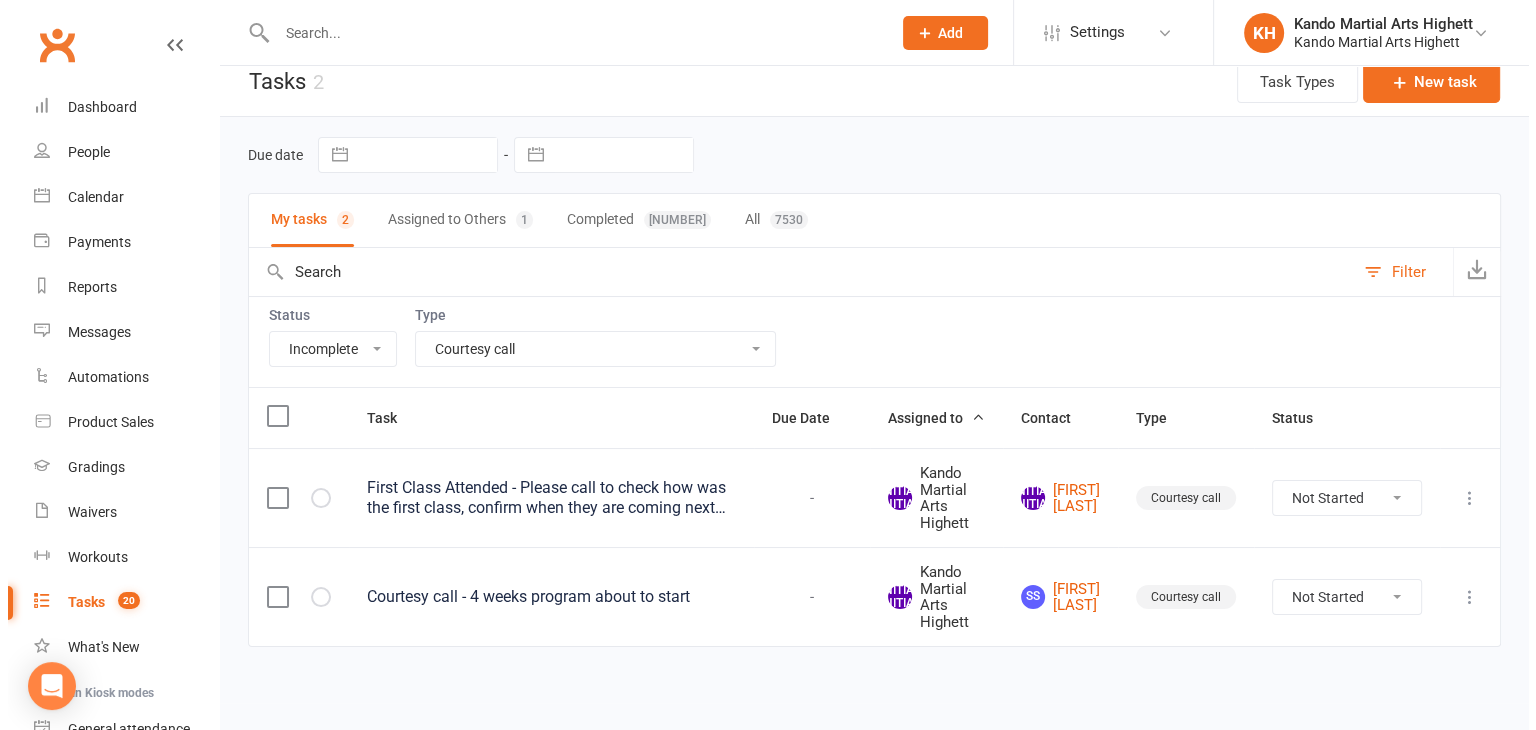 scroll, scrollTop: 0, scrollLeft: 0, axis: both 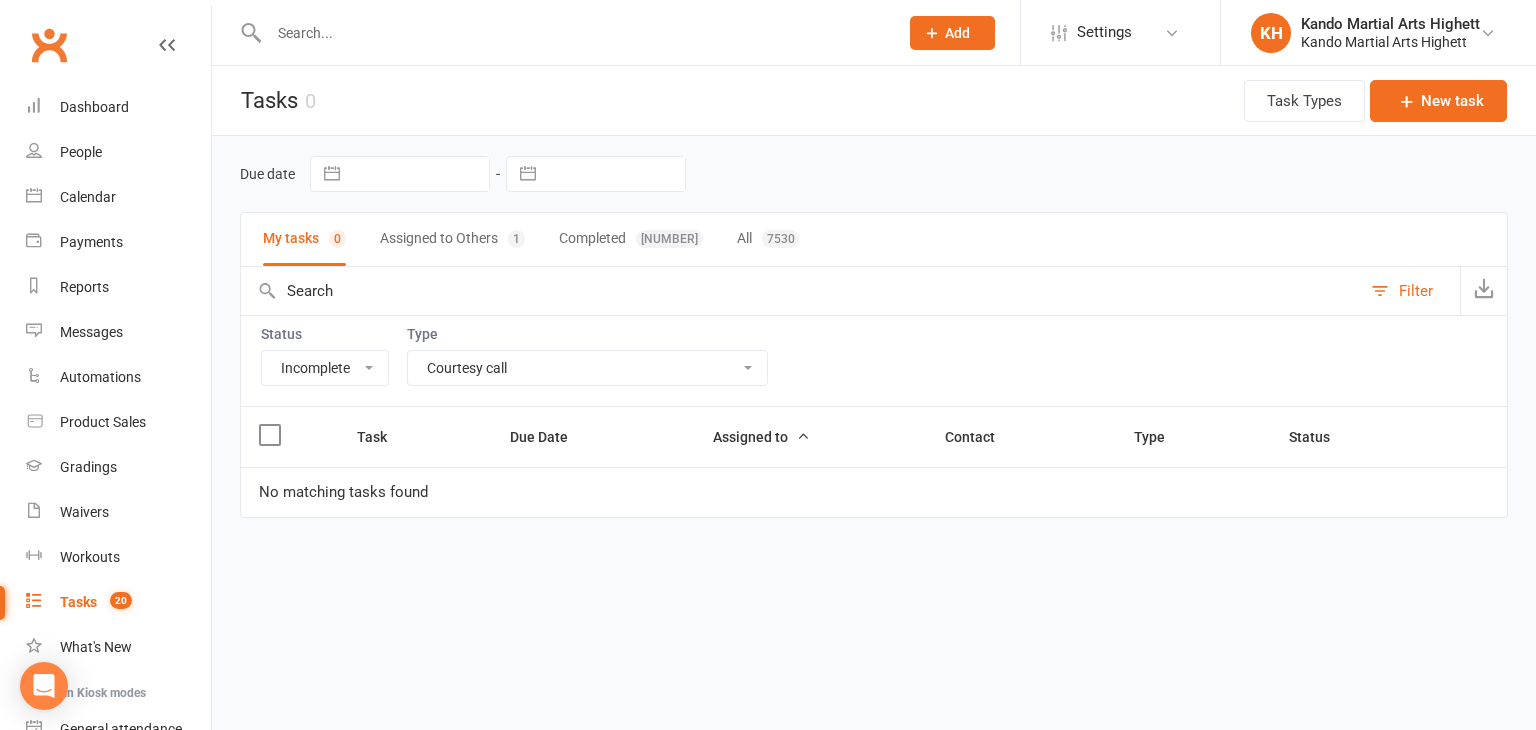 click on "All Admin Cancellation Class transfer Courtesy call Create welcome card E-mail Enquiry External In-class related Joining pack Ld/kn certificate and belt Leadership Membership related Phone call Staff communication Stock Suspension Waiting list - friday kn Waiting list - friday ld Waiting list - monday kn Waiting list - monday ld Waiting list - saturday 10:45 ld Waiting list - saturday 10am kn Waiting list - saturday 11:30am ld Waiting list - saturday 8:30 kn Waiting list - saturday 9:15 am ld Waiting list - sunday kn 10am Waiting list - thursday kn Waiting list - thursday ld Waiting list - tuesday kn Waiting list - tuesday ld Waiting list - wednesday kn Waiting list - wednesday ld Waitlist - sunday kn Waitlist - sunday ld Waiver approved - not contacted Waiver approved - waiting response" at bounding box center (587, 368) 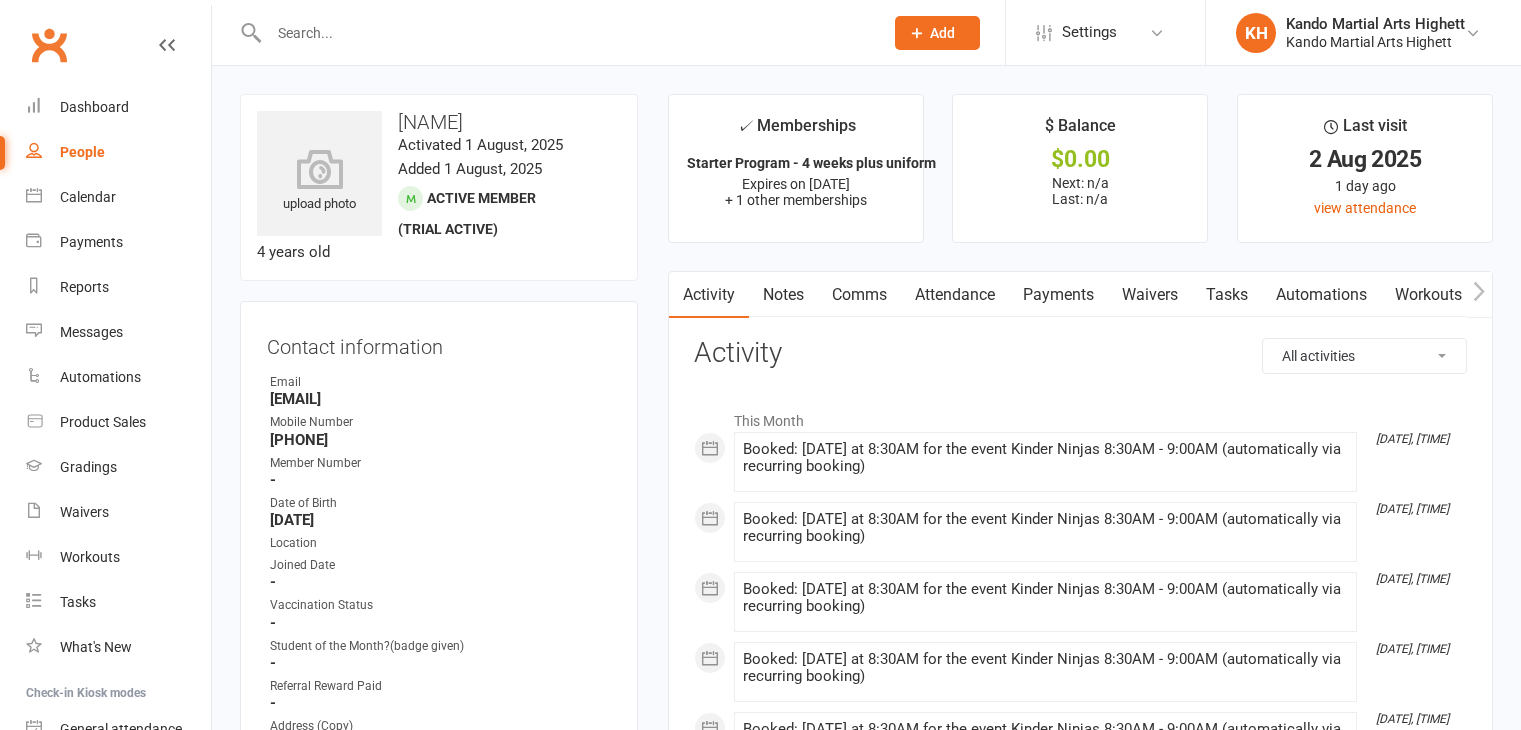 scroll, scrollTop: 0, scrollLeft: 0, axis: both 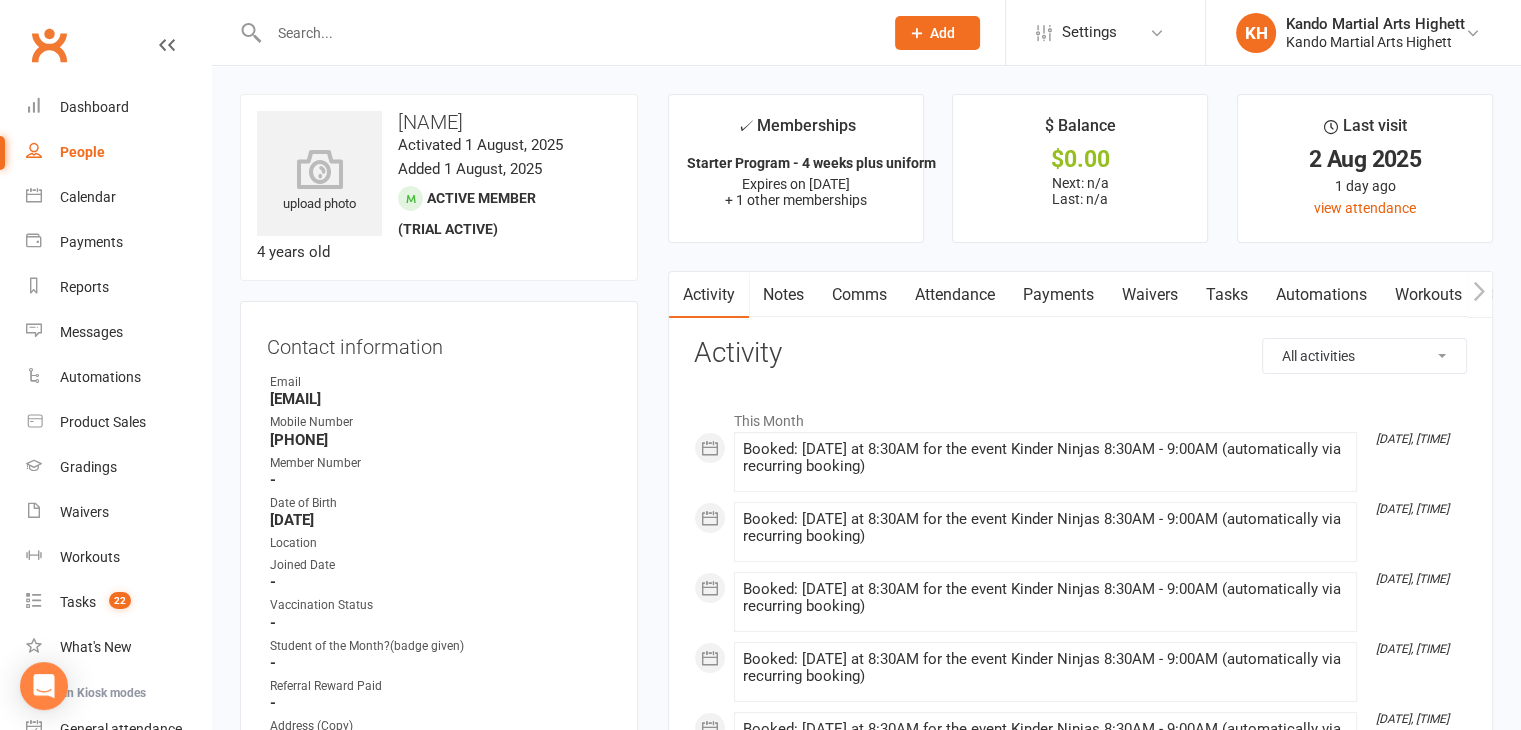 click on "Attendance" at bounding box center (955, 295) 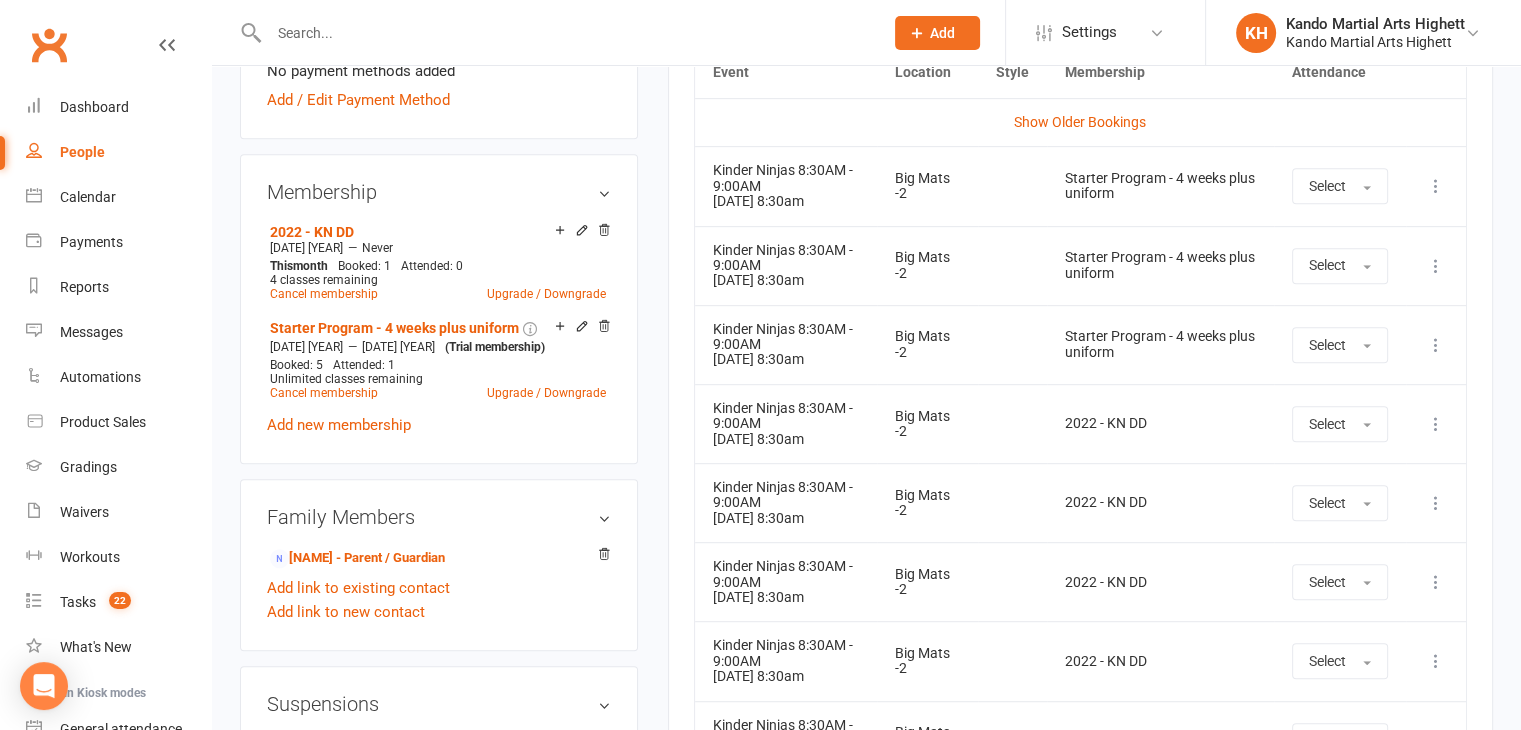scroll, scrollTop: 1100, scrollLeft: 0, axis: vertical 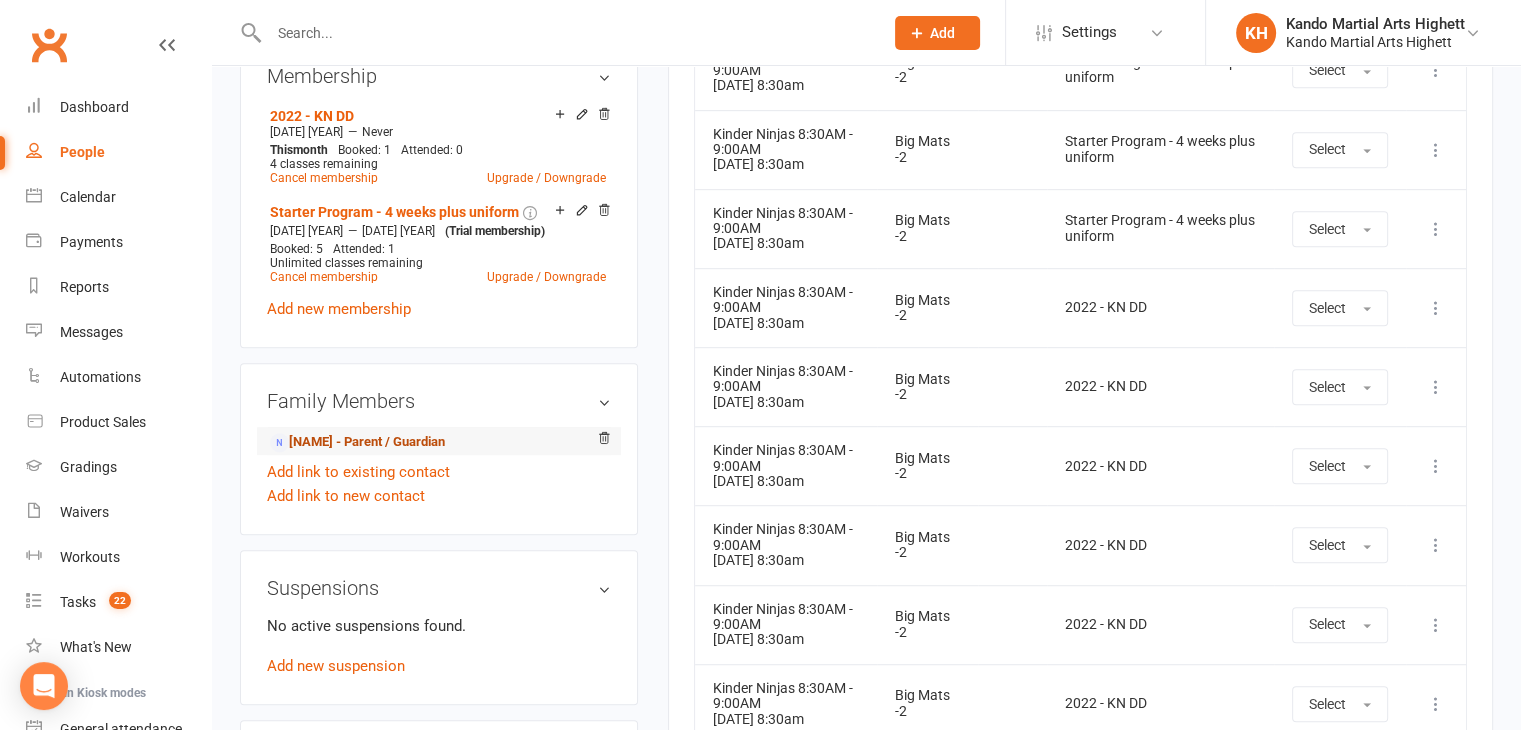 click on "[NAME] - Parent / Guardian" at bounding box center (357, 442) 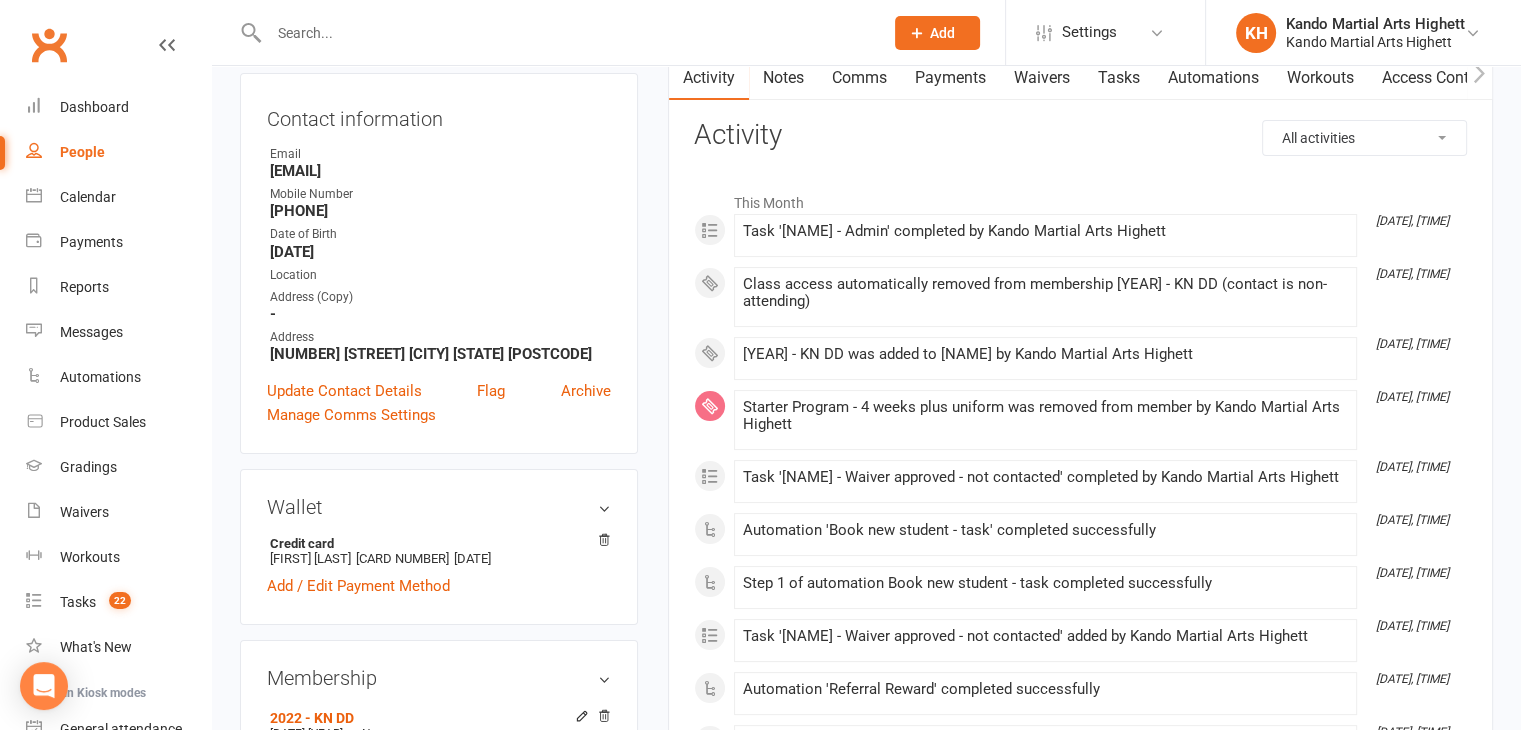 scroll, scrollTop: 0, scrollLeft: 0, axis: both 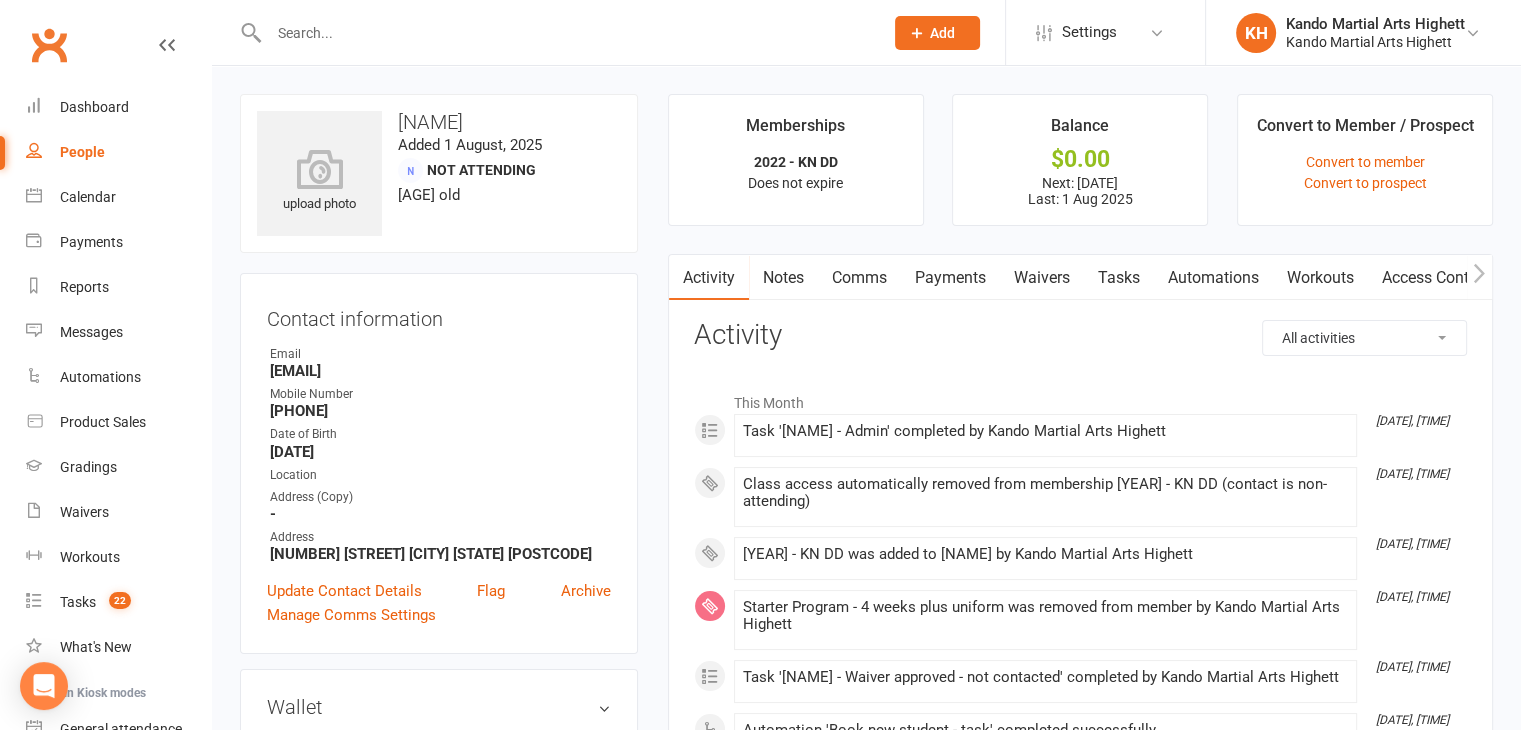 click on "Comms" at bounding box center (859, 278) 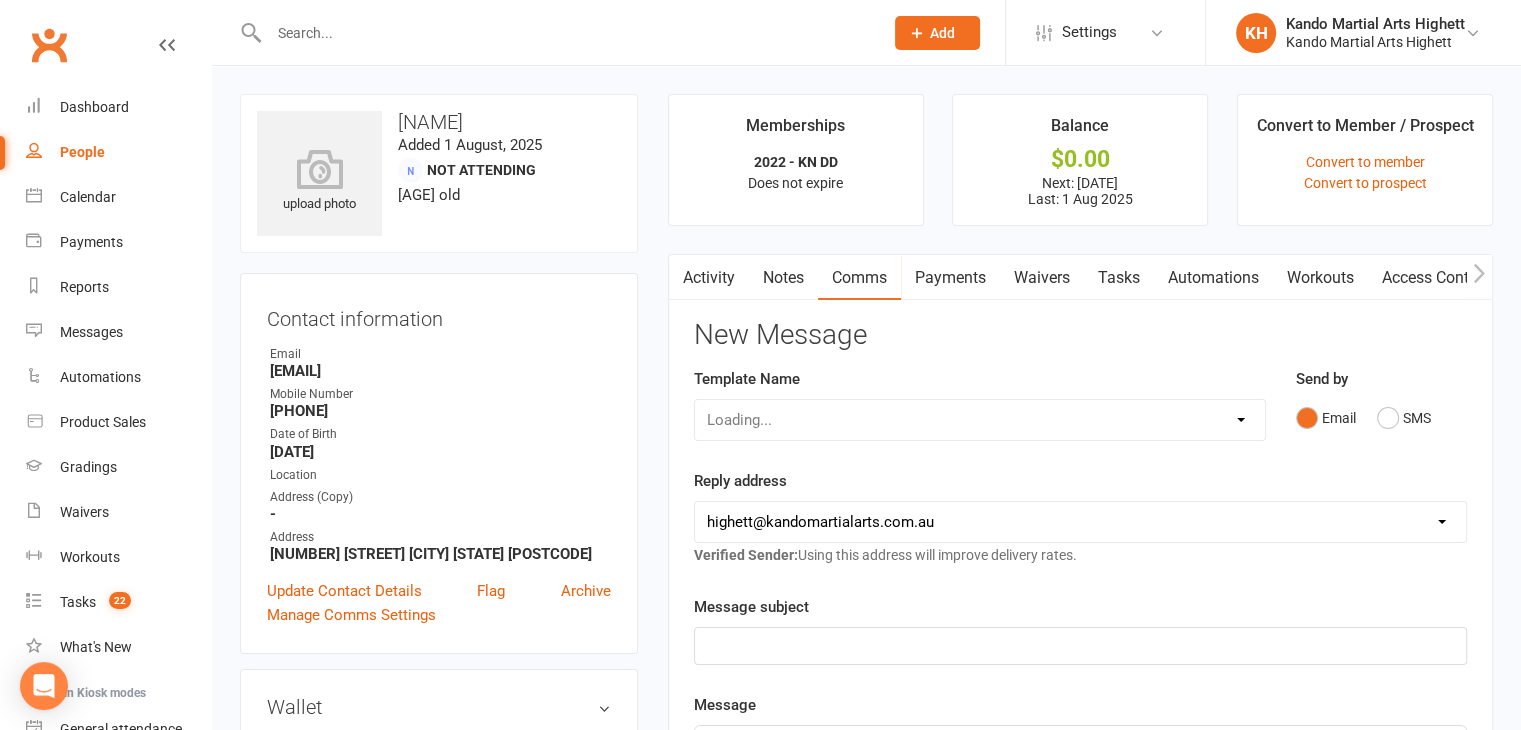 click on "Loading..." at bounding box center [980, 420] 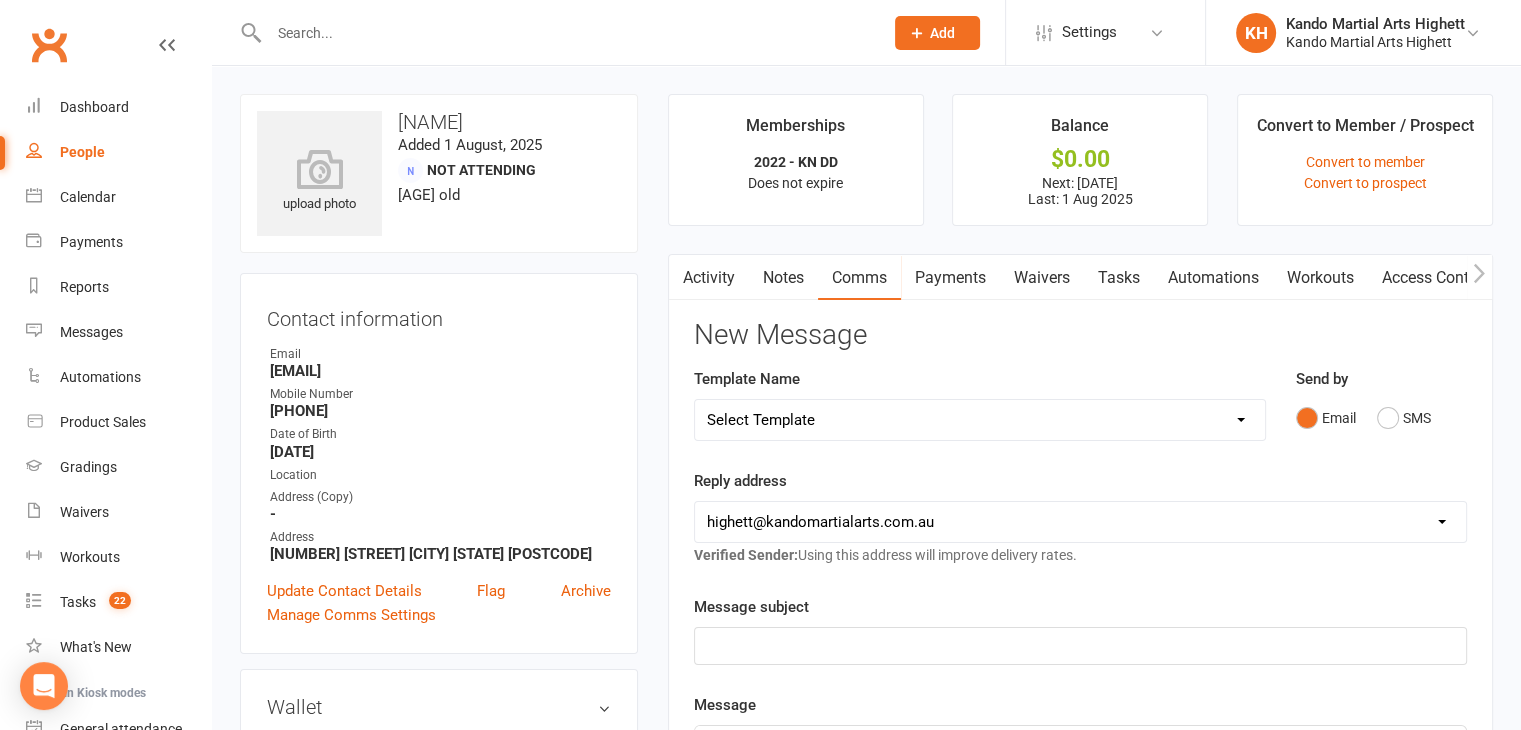 click on "Select Template [Email] 2_Booking Confirmation Required [Email] 3_Booking Confirmation [SMS] first class reschedule [SMS] Private Class Booking Confirmation SMS [Email] School Holiday Program - Booking Confirmation [SMS] SMS - 4 Weeks Trial - Extended [Email] Black Belt: Precursor Invite and Dates [Email] JNR Promoted to Intermediate Advance class Congrats on grading [Email] JNR Promoted to Intermediate class Congrats on grading [Email] JNR Promoted to Red Belts Congrats on grading [Email] JNR promote to Advanced class Congrats on grading [Email] 4 Weeks Trial - Extended [Email] Cancellation Form [Email] Courtesy Call - Membership about to start [Email] Exit Letter [Email] Kinder Ninja to Little Dragon [Email] Leadership Fees Adjustment [Email] Leadership is Calling you [Email] Little Dragon to Junior - 7yo [Email] Missing in Action [Email] Portal Login Details [Email] Referral reward [SMS] Starter After First Class [Email] Starter Program Ending [Email] Two months not attending cancellation" at bounding box center (980, 420) 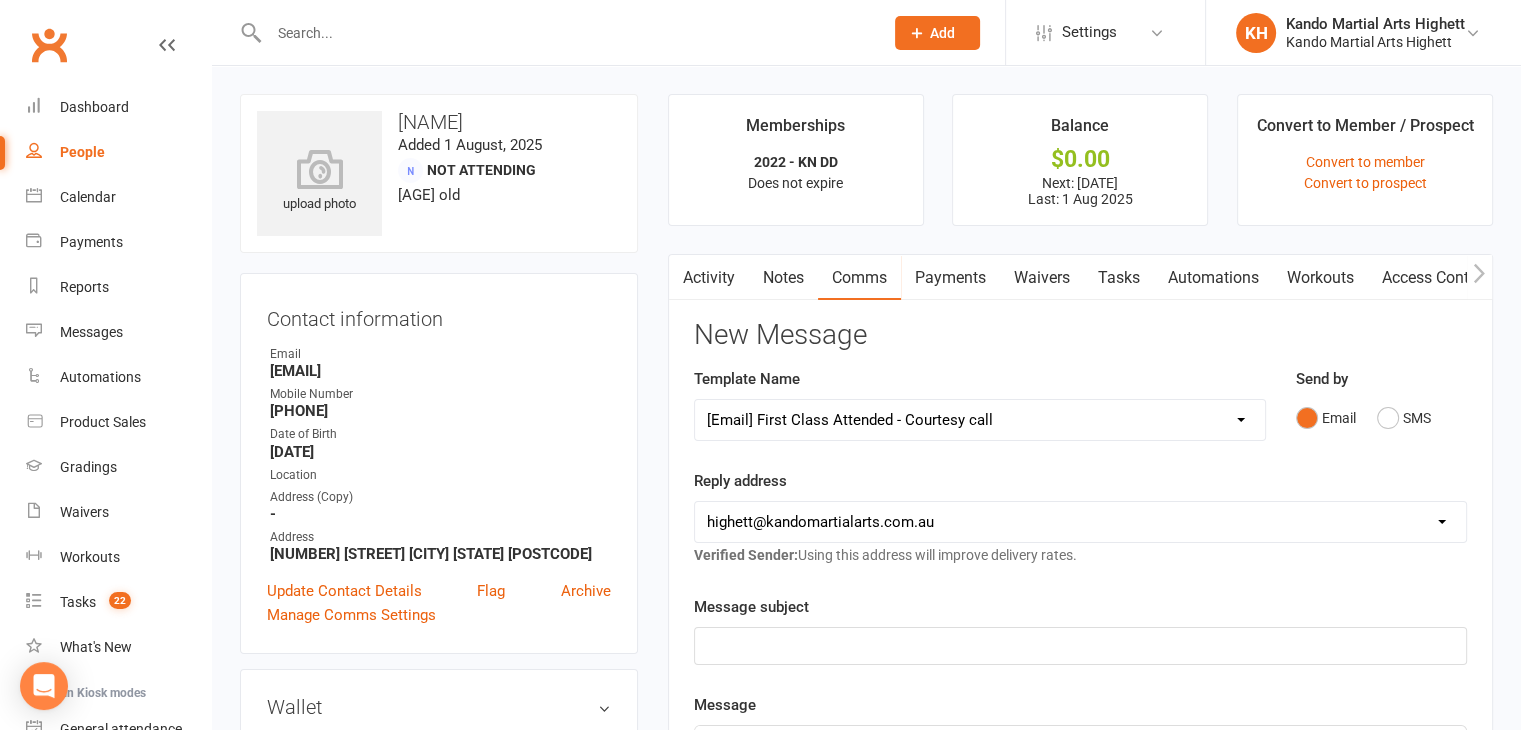 click on "Select Template [Email] 2_Booking Confirmation Required [Email] 3_Booking Confirmation [SMS] first class reschedule [SMS] Private Class Booking Confirmation SMS [Email] School Holiday Program - Booking Confirmation [SMS] SMS - 4 Weeks Trial - Extended [Email] Black Belt: Precursor Invite and Dates [Email] JNR Promoted to Intermediate Advance class Congrats on grading [Email] JNR Promoted to Intermediate class Congrats on grading [Email] JNR Promoted to Red Belts Congrats on grading [Email] JNR promote to Advanced class Congrats on grading [Email] 4 Weeks Trial - Extended [Email] Cancellation Form [Email] Courtesy Call - Membership about to start [Email] Exit Letter [Email] Kinder Ninja to Little Dragon [Email] Leadership Fees Adjustment [Email] Leadership is Calling you [Email] Little Dragon to Junior - 7yo [Email] Missing in Action [Email] Portal Login Details [Email] Referral reward [SMS] Starter After First Class [Email] Starter Program Ending [Email] Two months not attending cancellation" at bounding box center (980, 420) 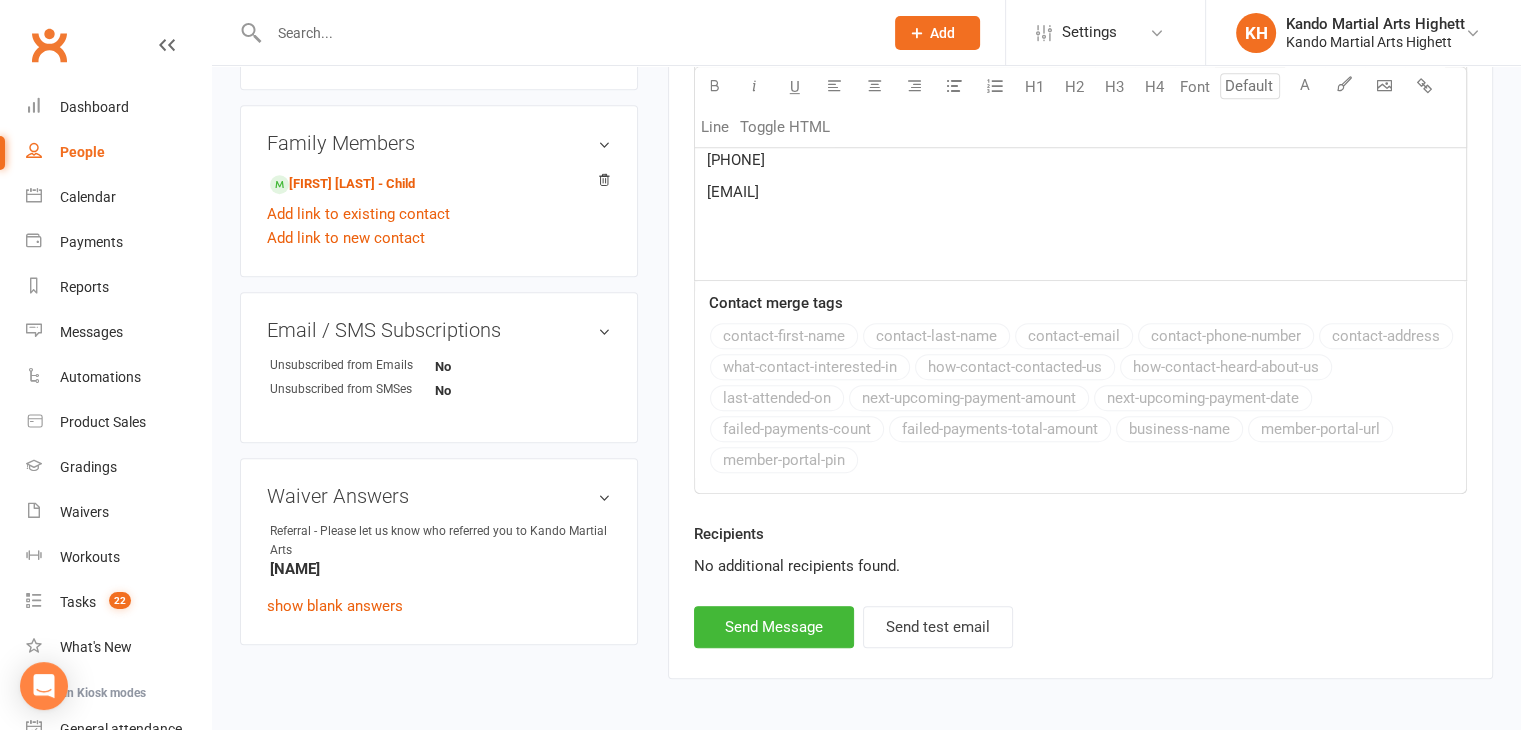 scroll, scrollTop: 1020, scrollLeft: 0, axis: vertical 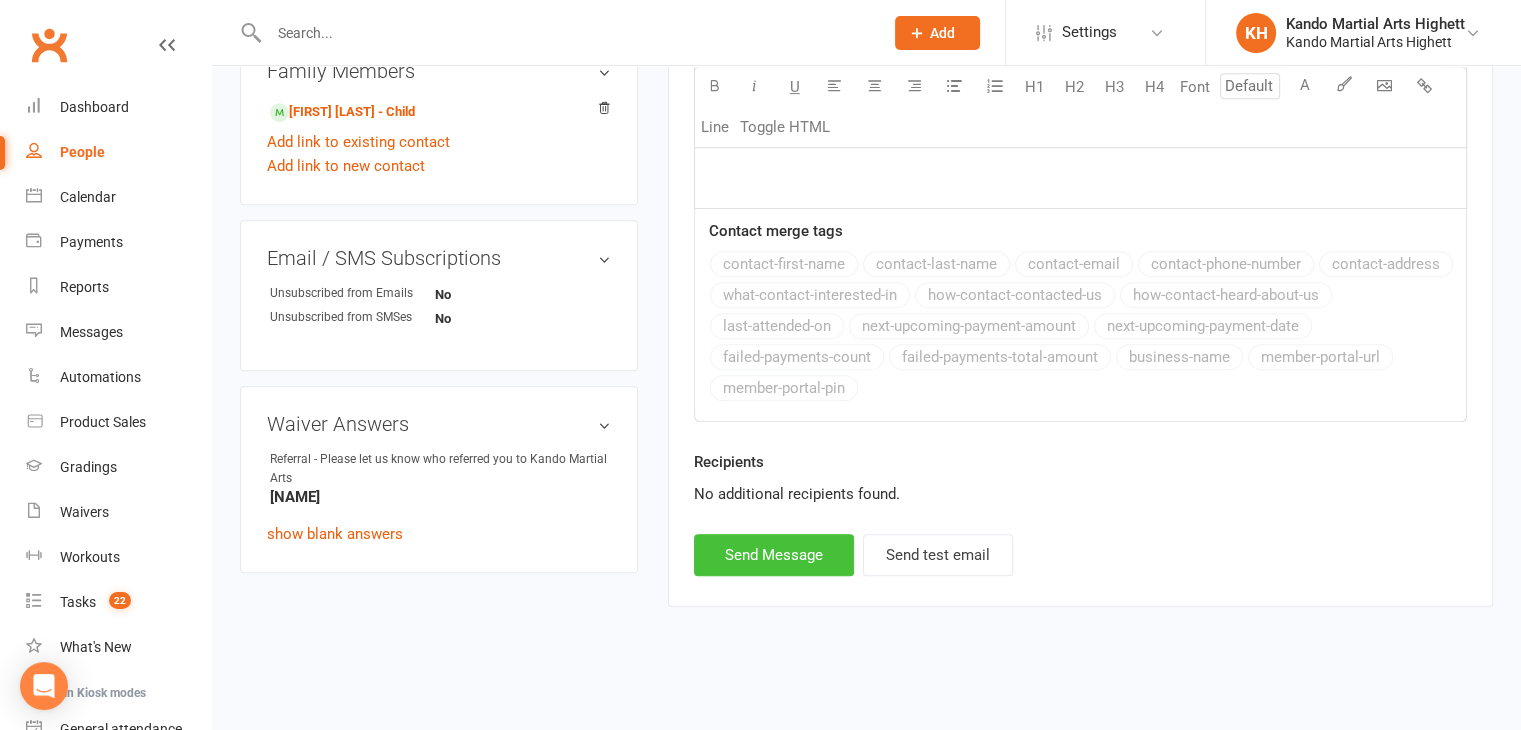 click on "Send Message" at bounding box center (774, 555) 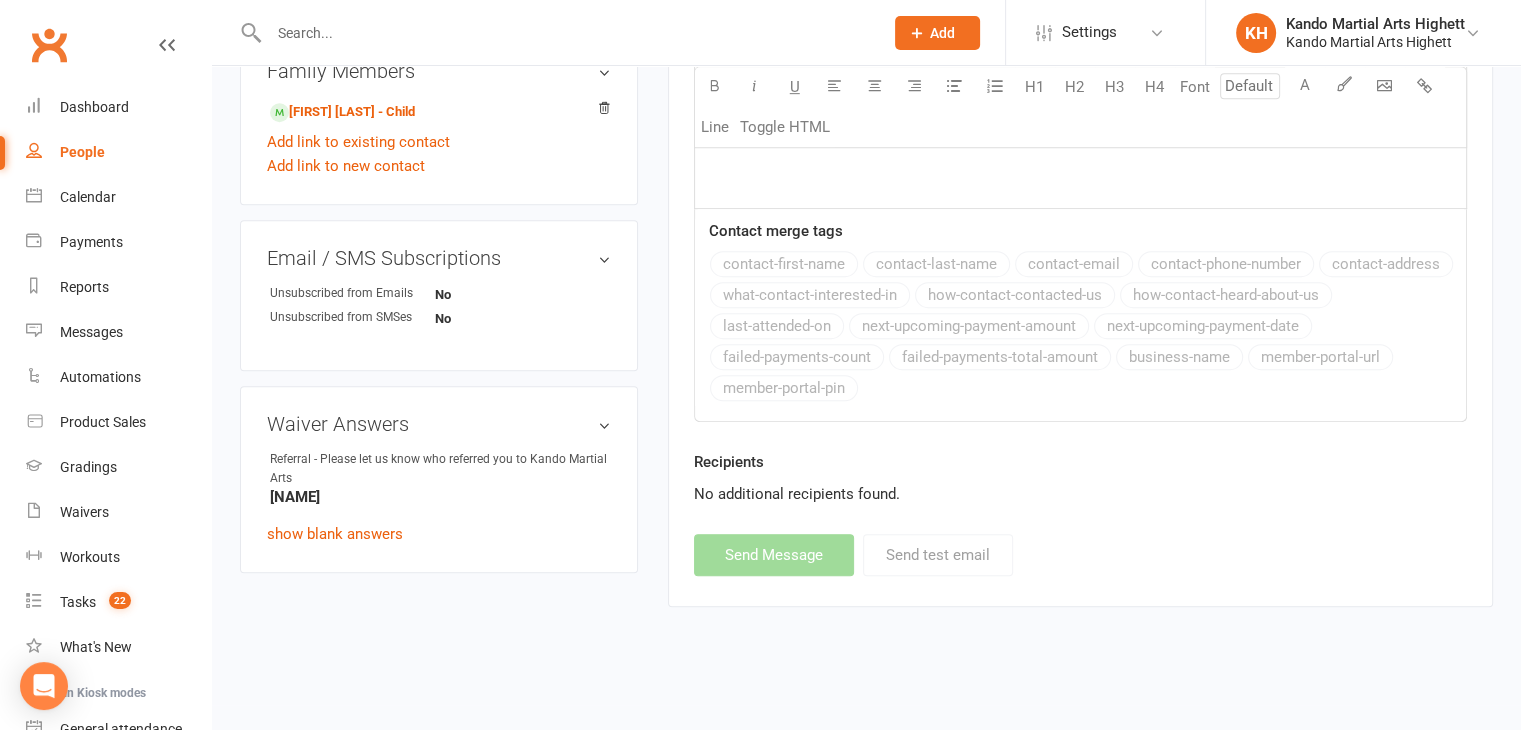 select 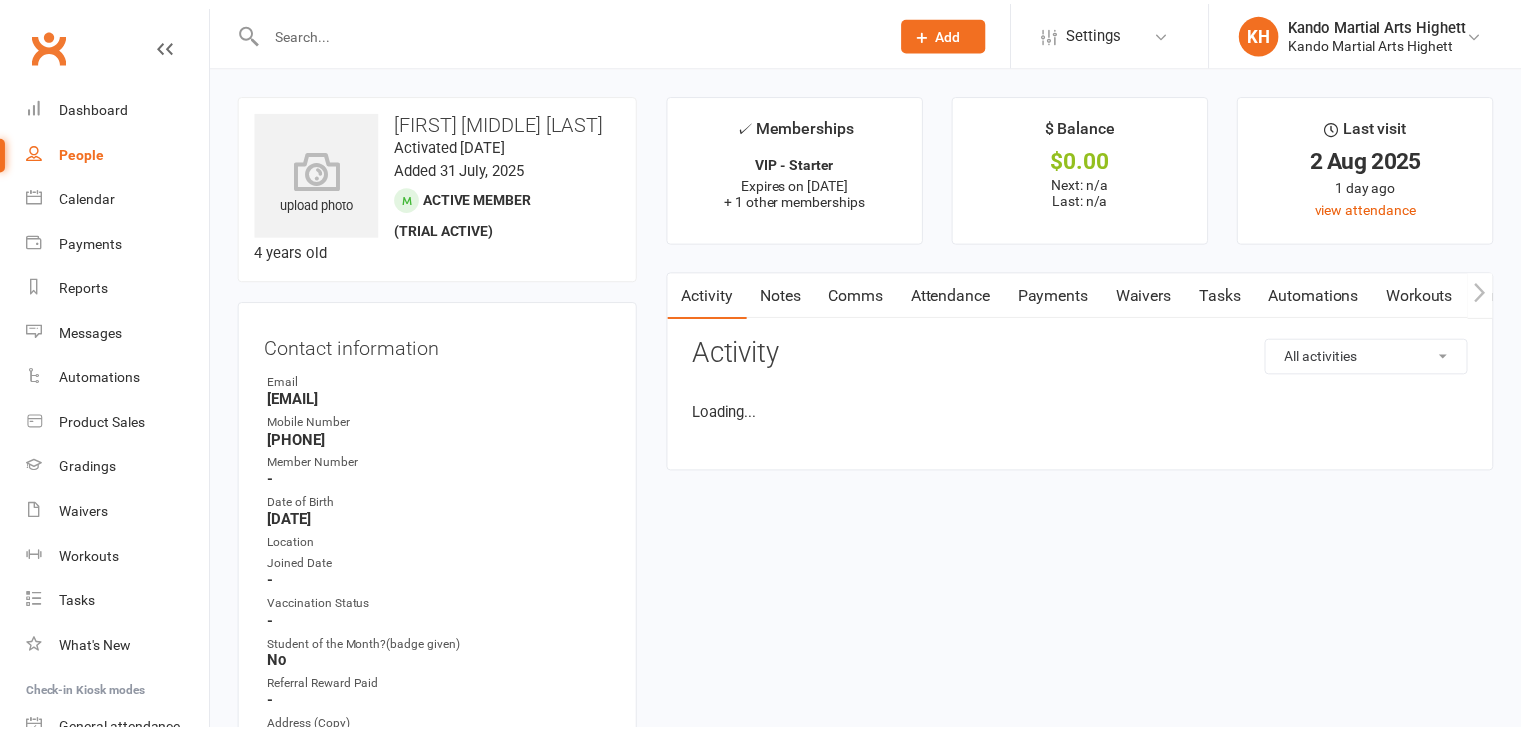 scroll, scrollTop: 0, scrollLeft: 0, axis: both 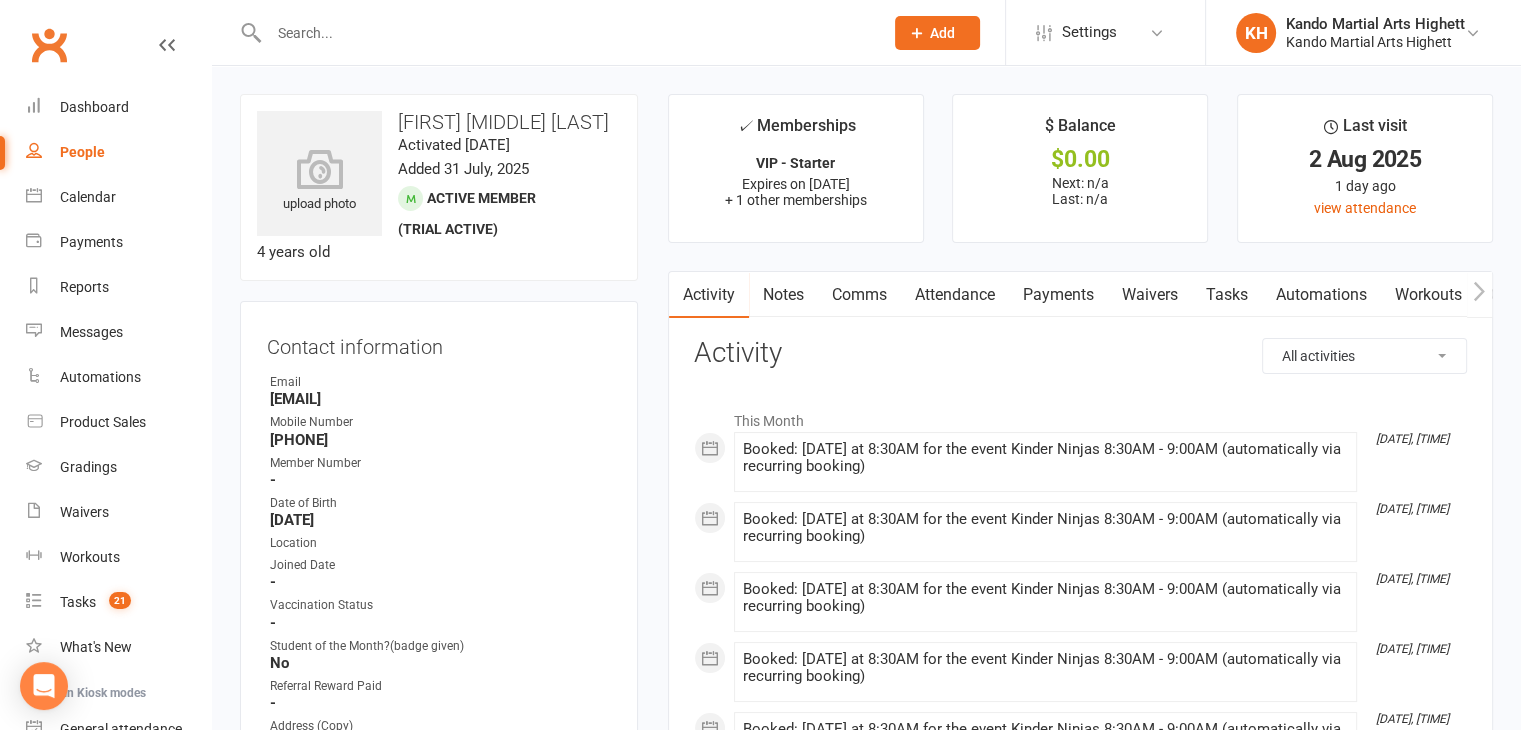 click on "Attendance" at bounding box center (955, 295) 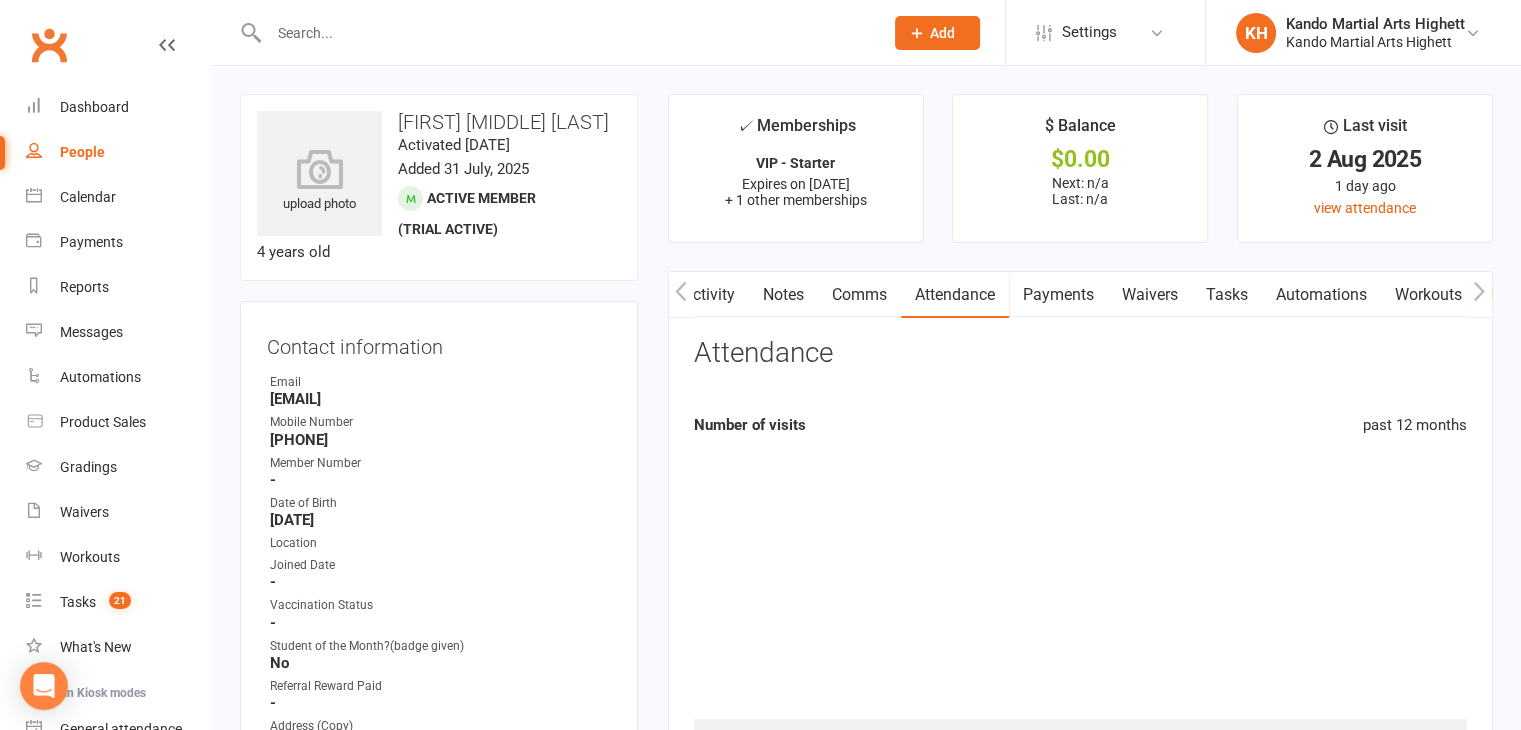 scroll, scrollTop: 0, scrollLeft: 0, axis: both 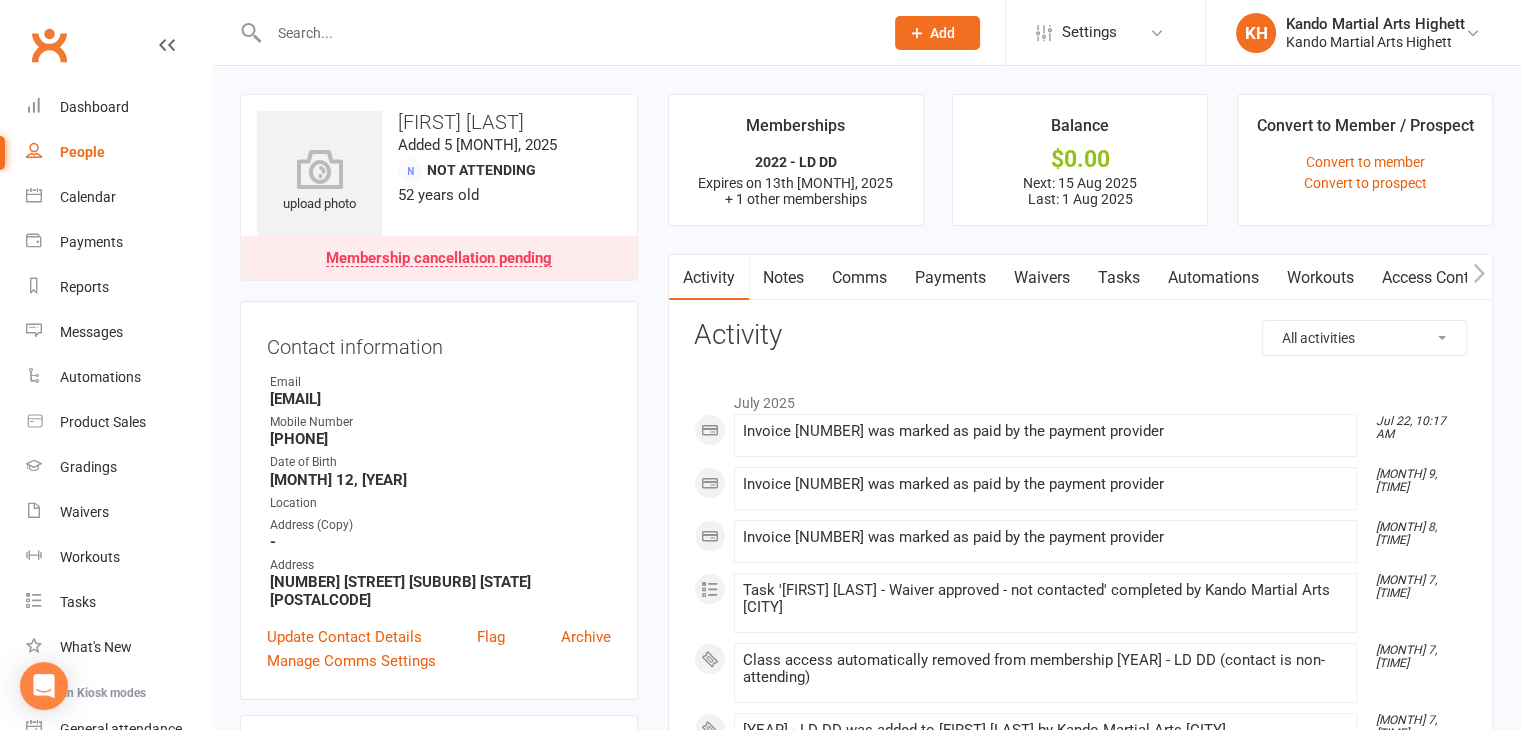 click on "Membership cancellation pending" at bounding box center (439, 258) 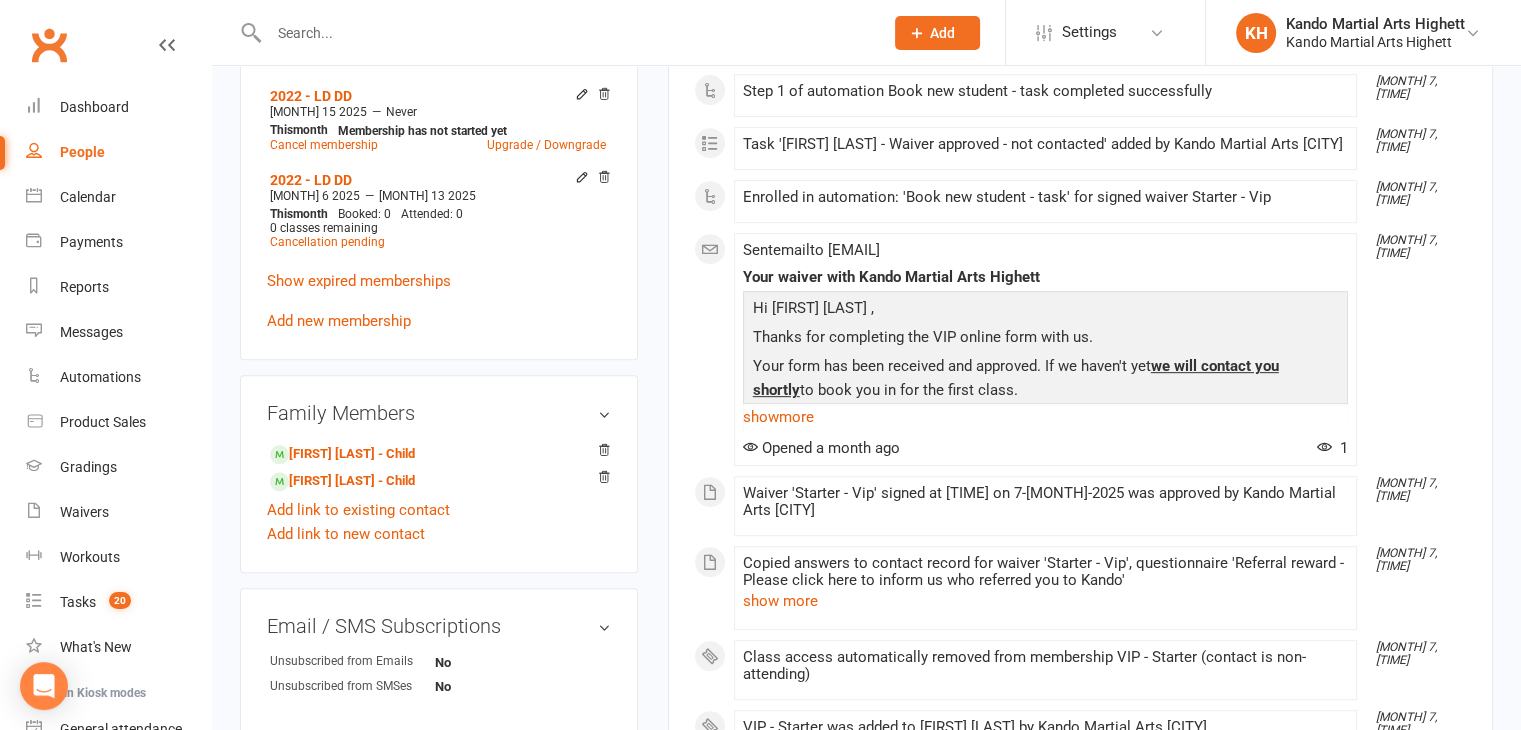 scroll, scrollTop: 168, scrollLeft: 0, axis: vertical 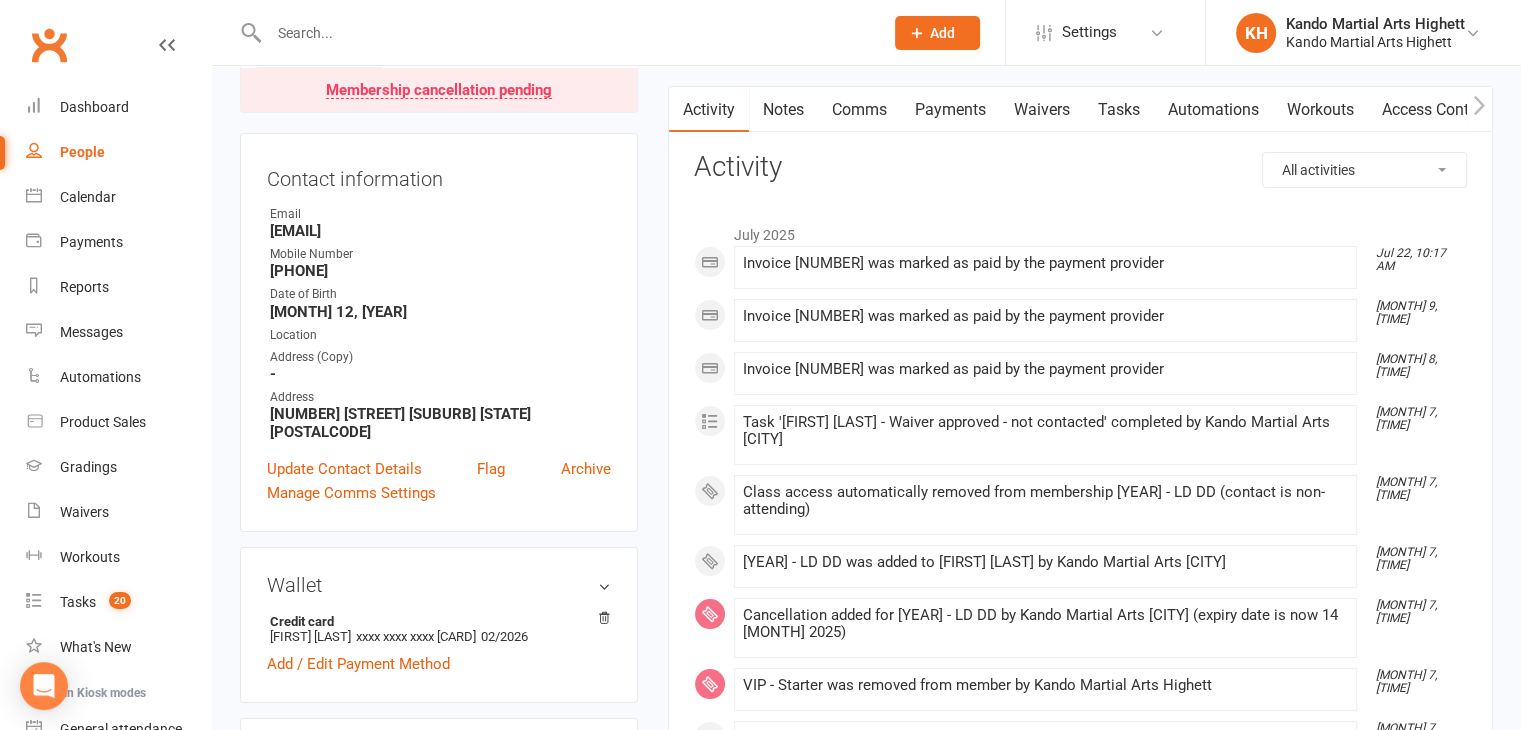 click on "Payments" at bounding box center (950, 110) 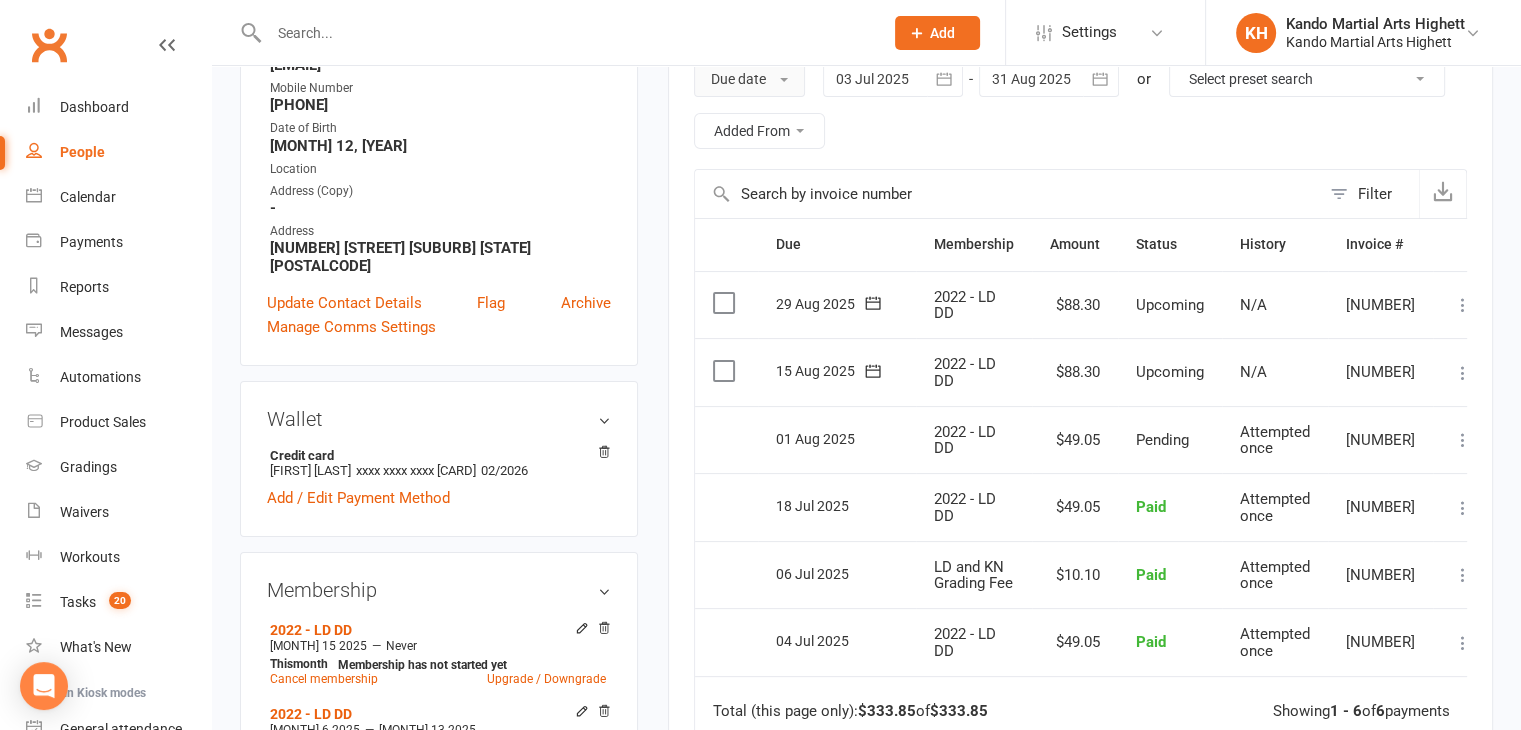 scroll, scrollTop: 368, scrollLeft: 0, axis: vertical 